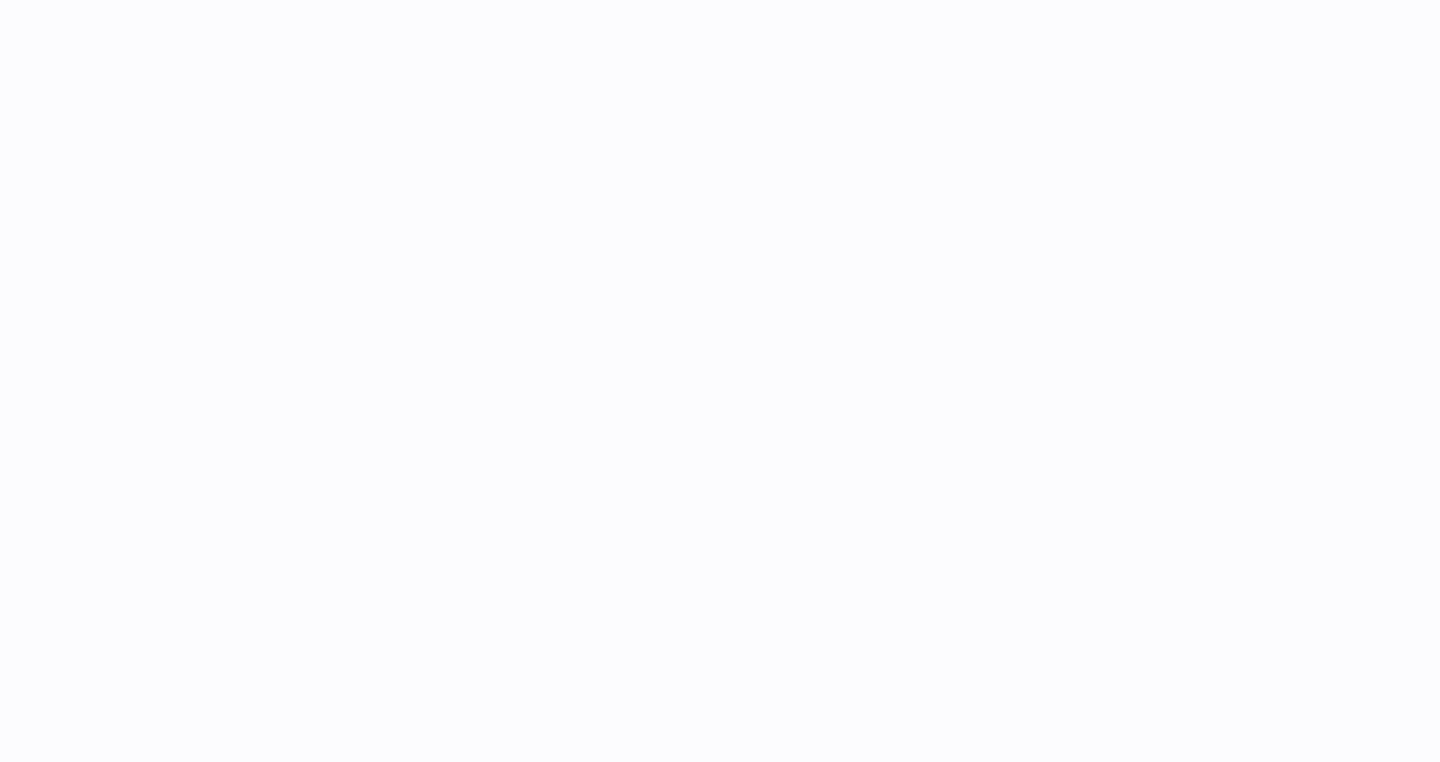 scroll, scrollTop: 0, scrollLeft: 0, axis: both 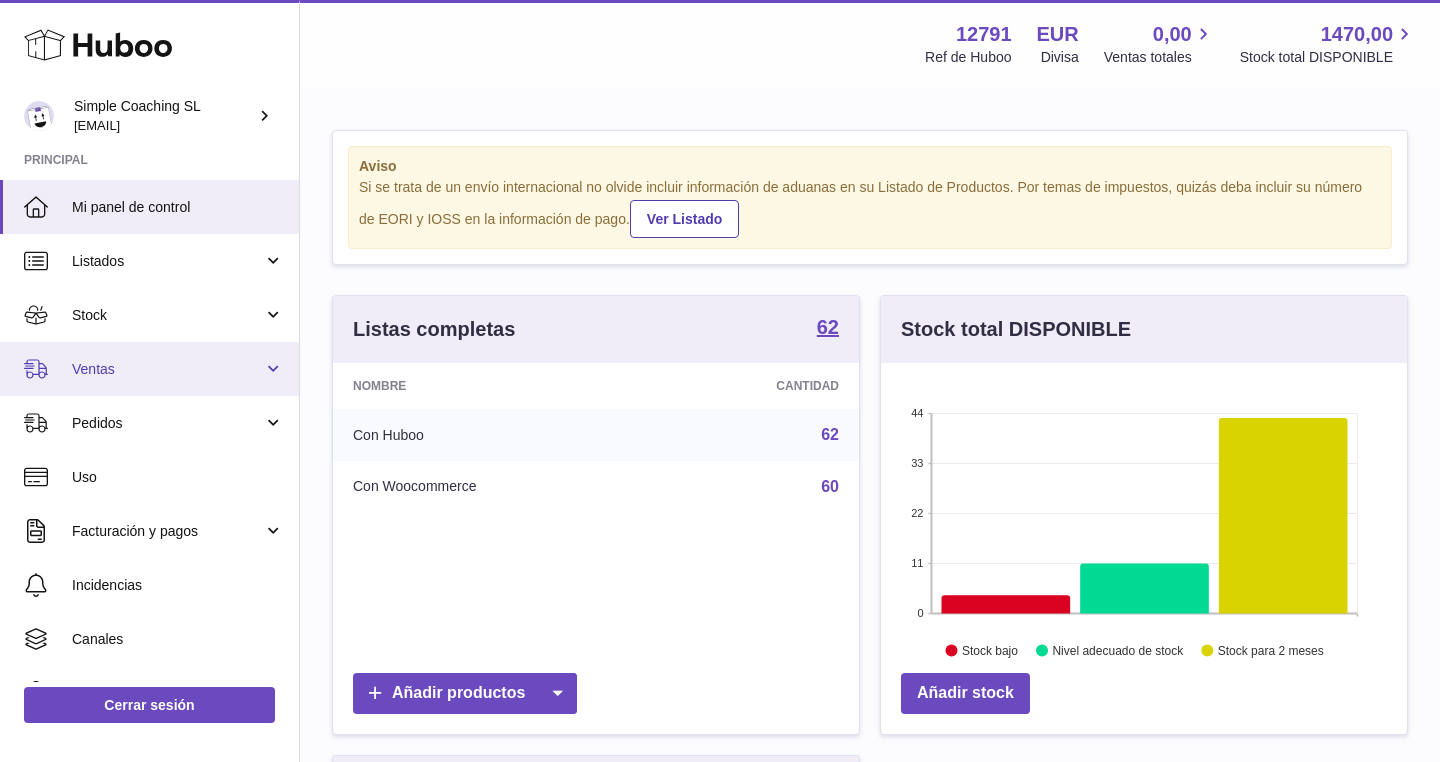 click on "Ventas" at bounding box center [149, 369] 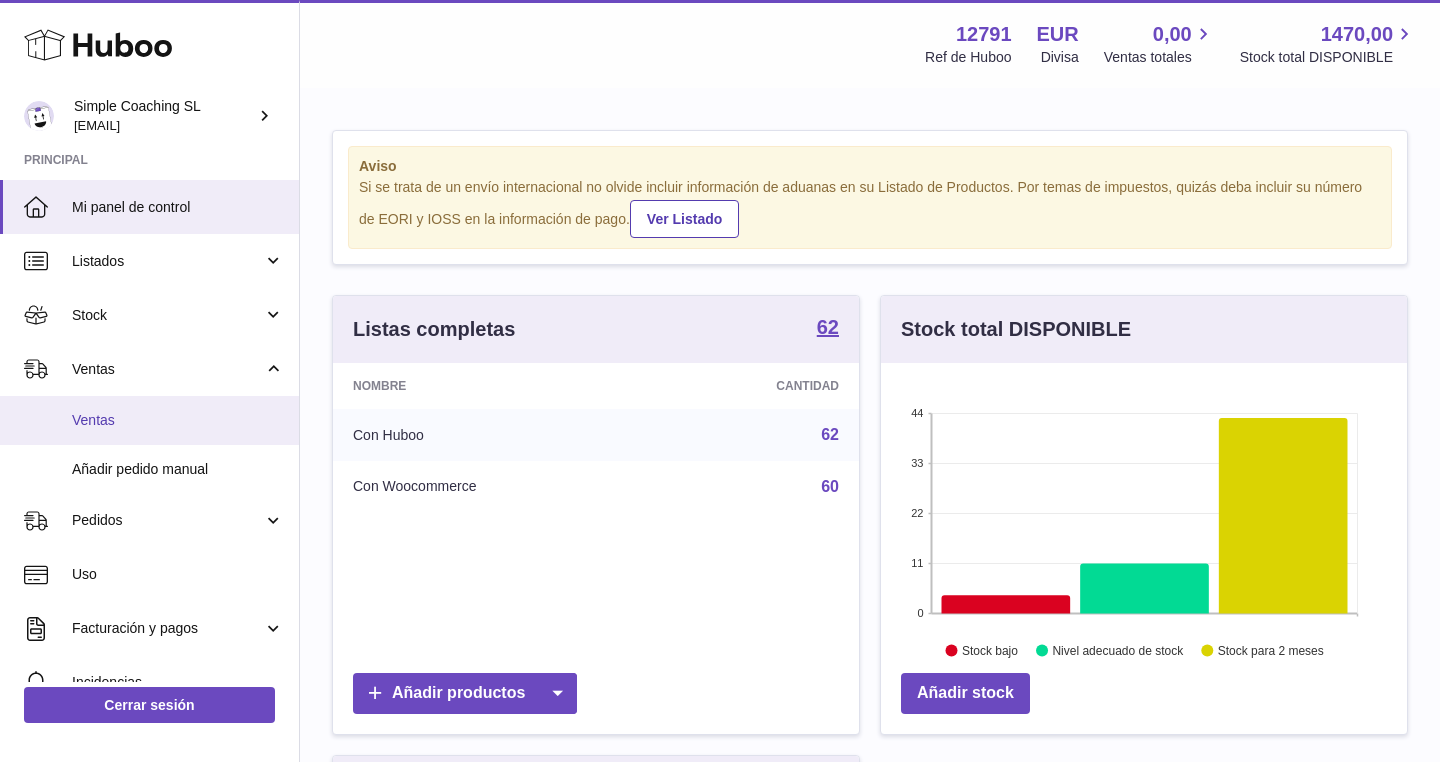 click on "Ventas" at bounding box center [149, 420] 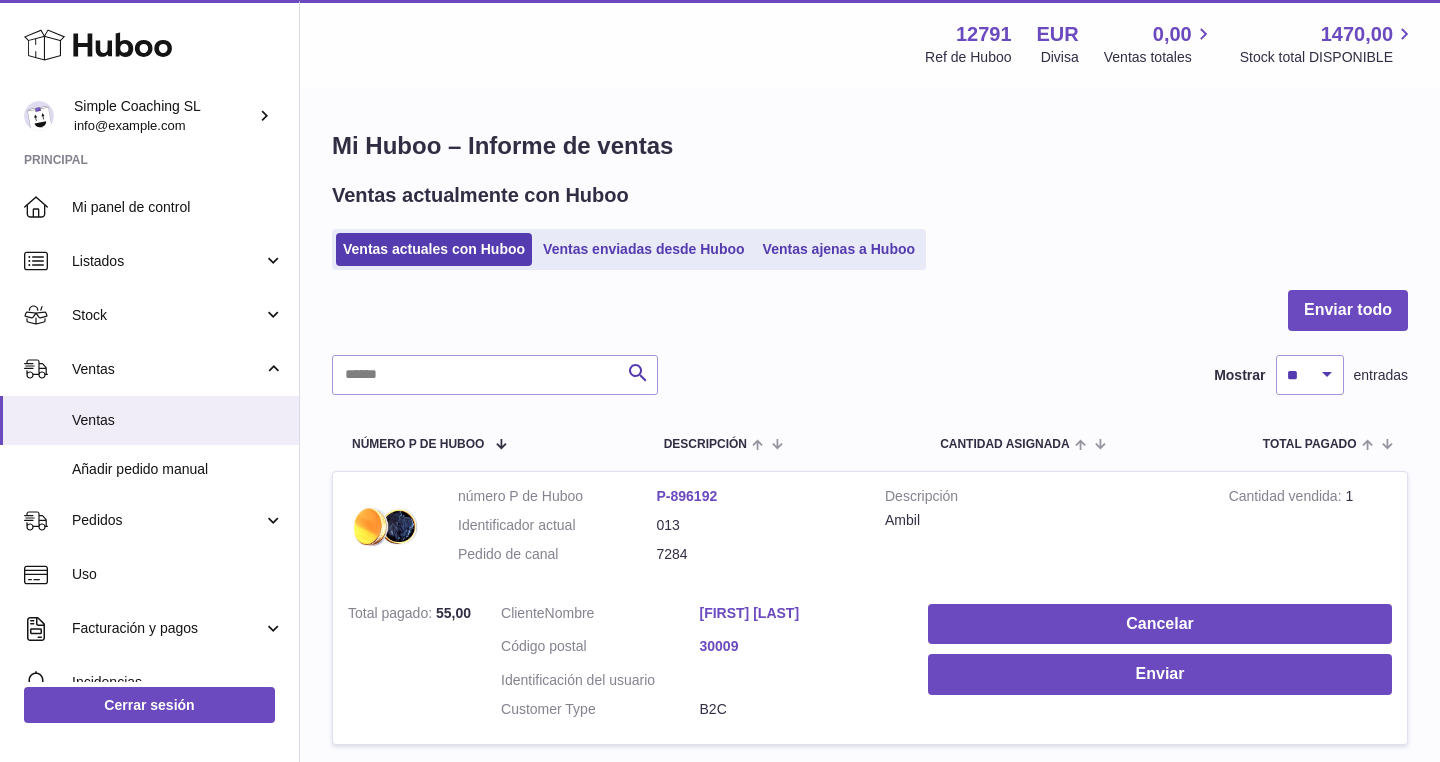 scroll, scrollTop: 0, scrollLeft: 0, axis: both 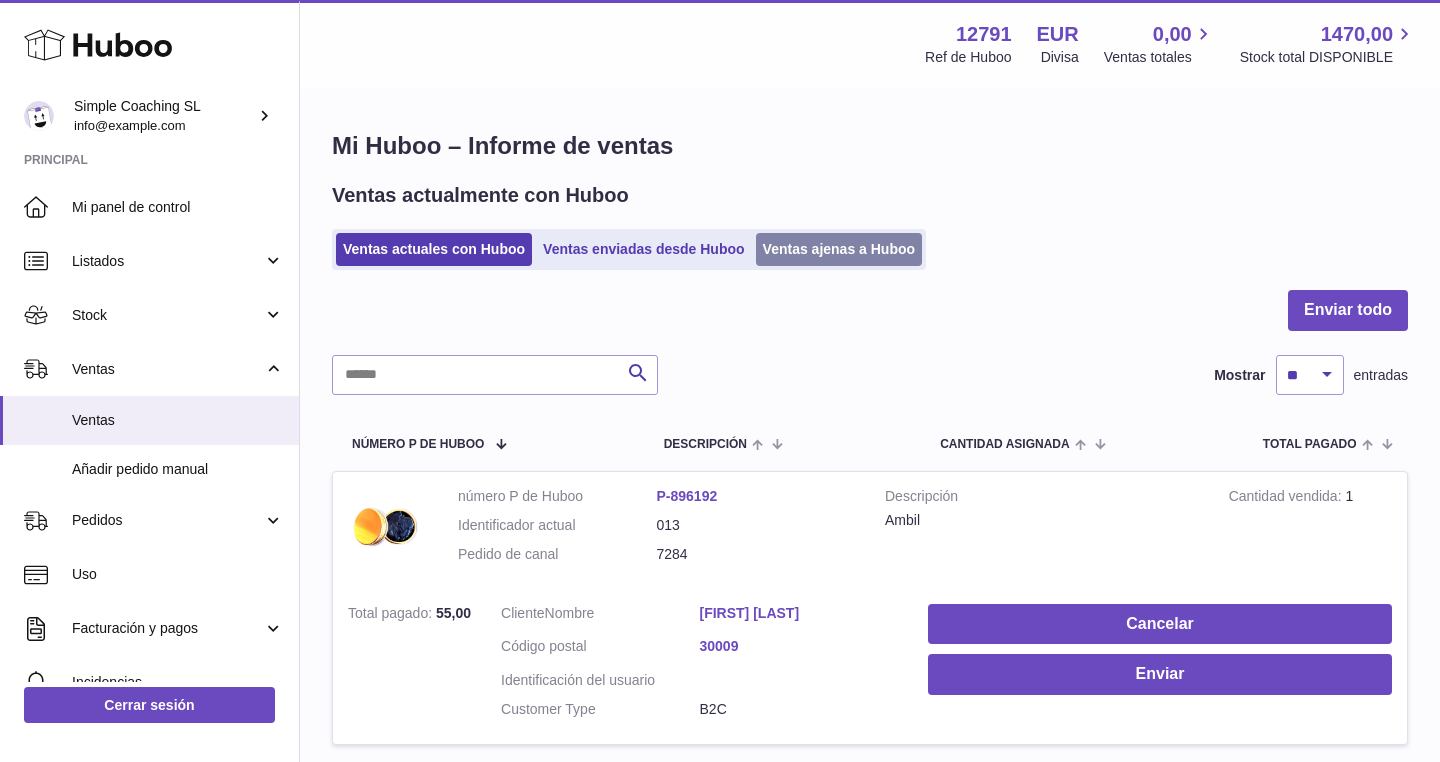click on "Ventas ajenas a Huboo" at bounding box center (839, 249) 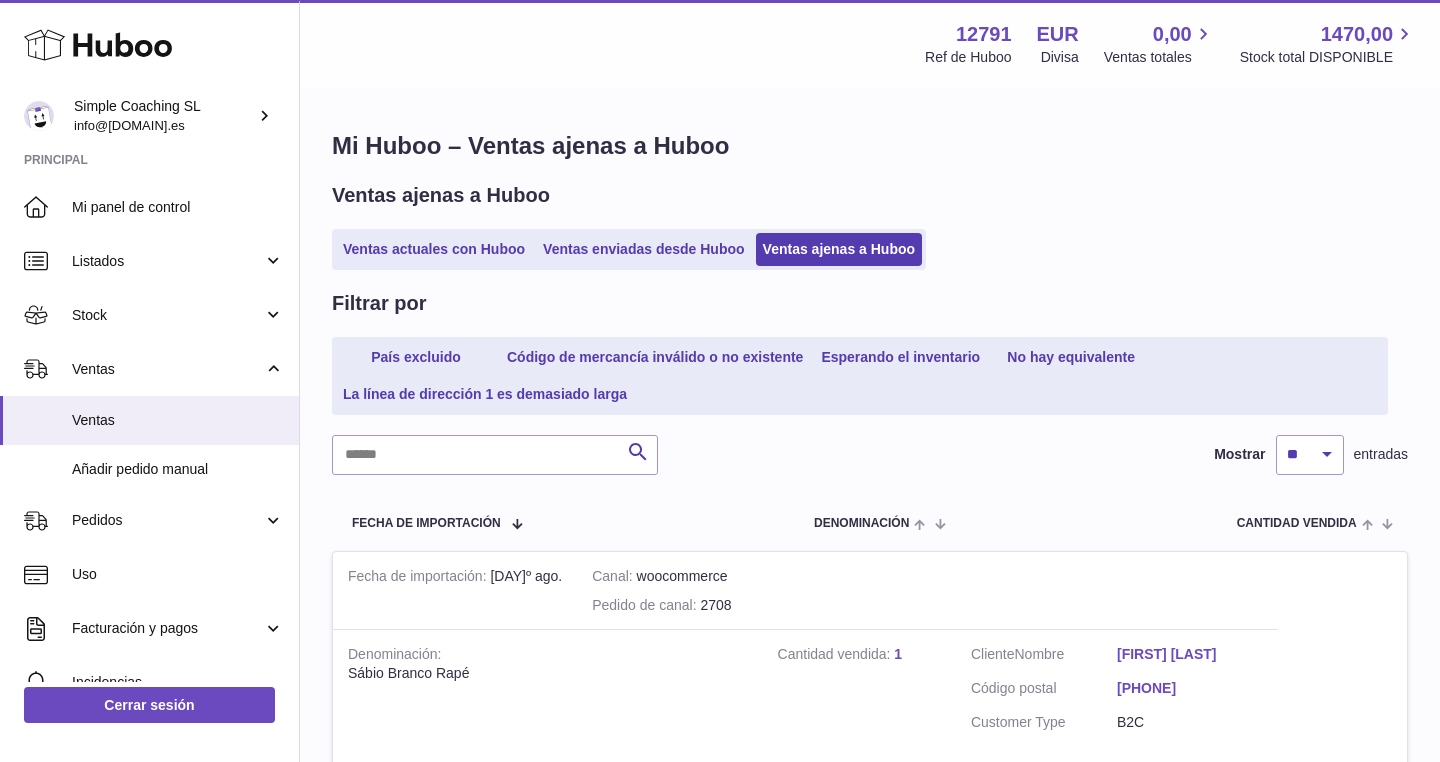 scroll, scrollTop: 0, scrollLeft: 0, axis: both 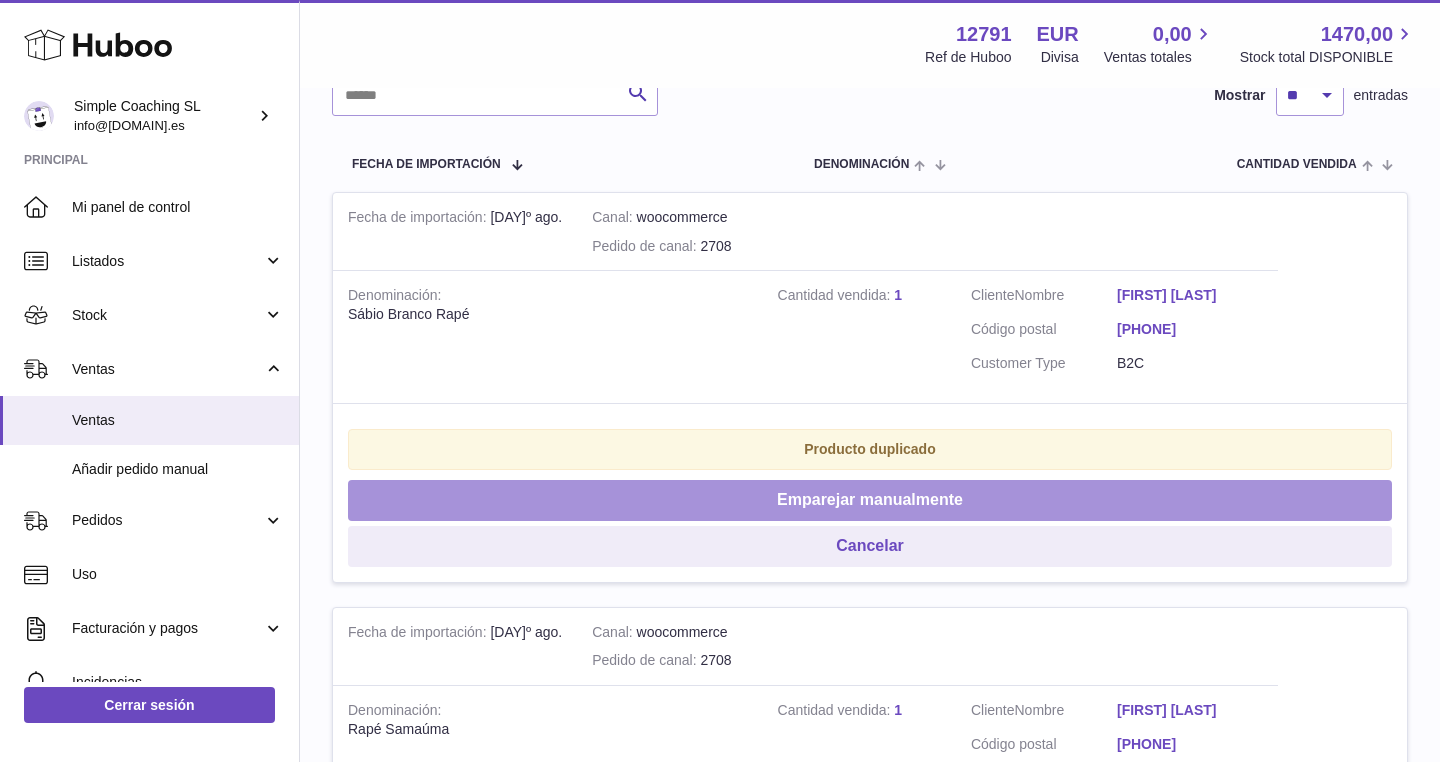 click on "Emparejar manualmente" at bounding box center [870, 500] 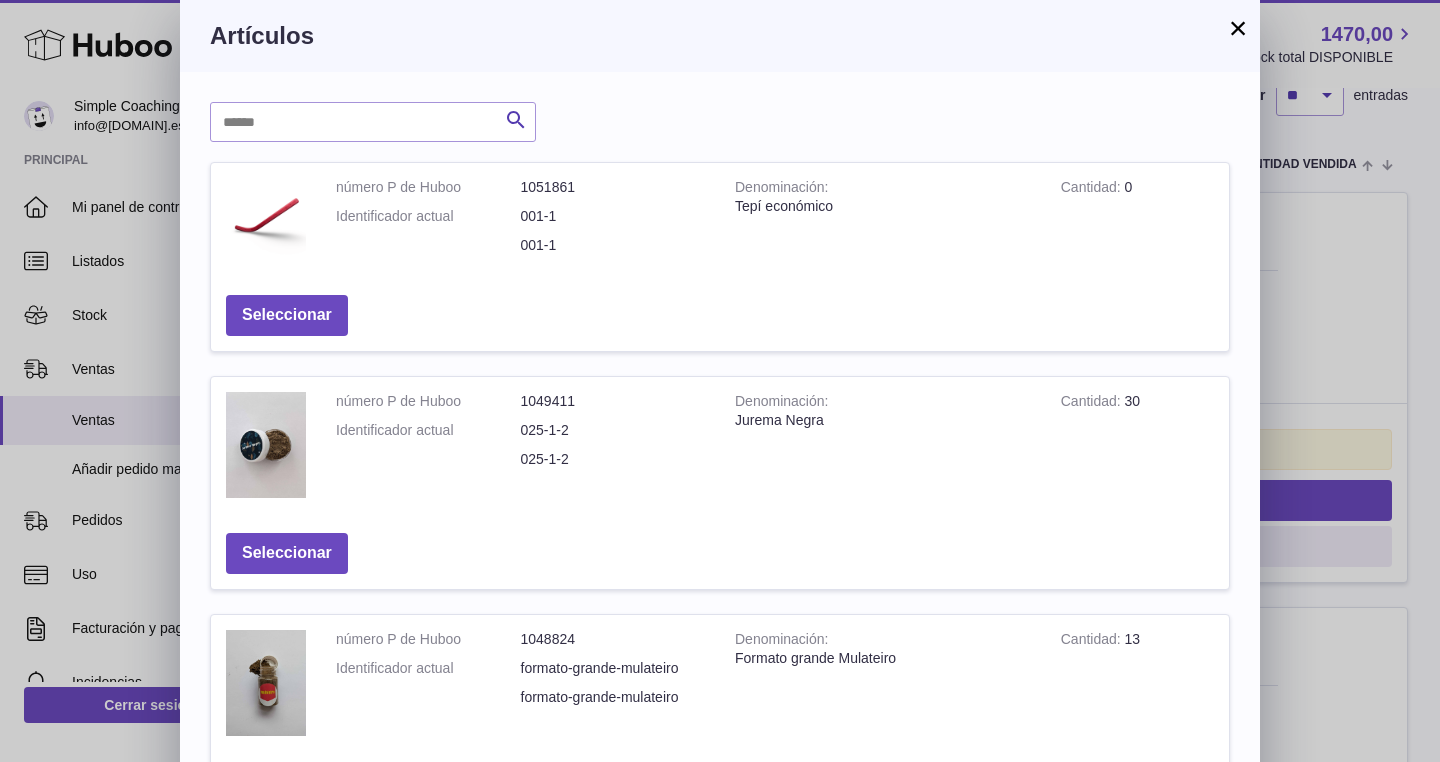 click on "×" at bounding box center [1238, 28] 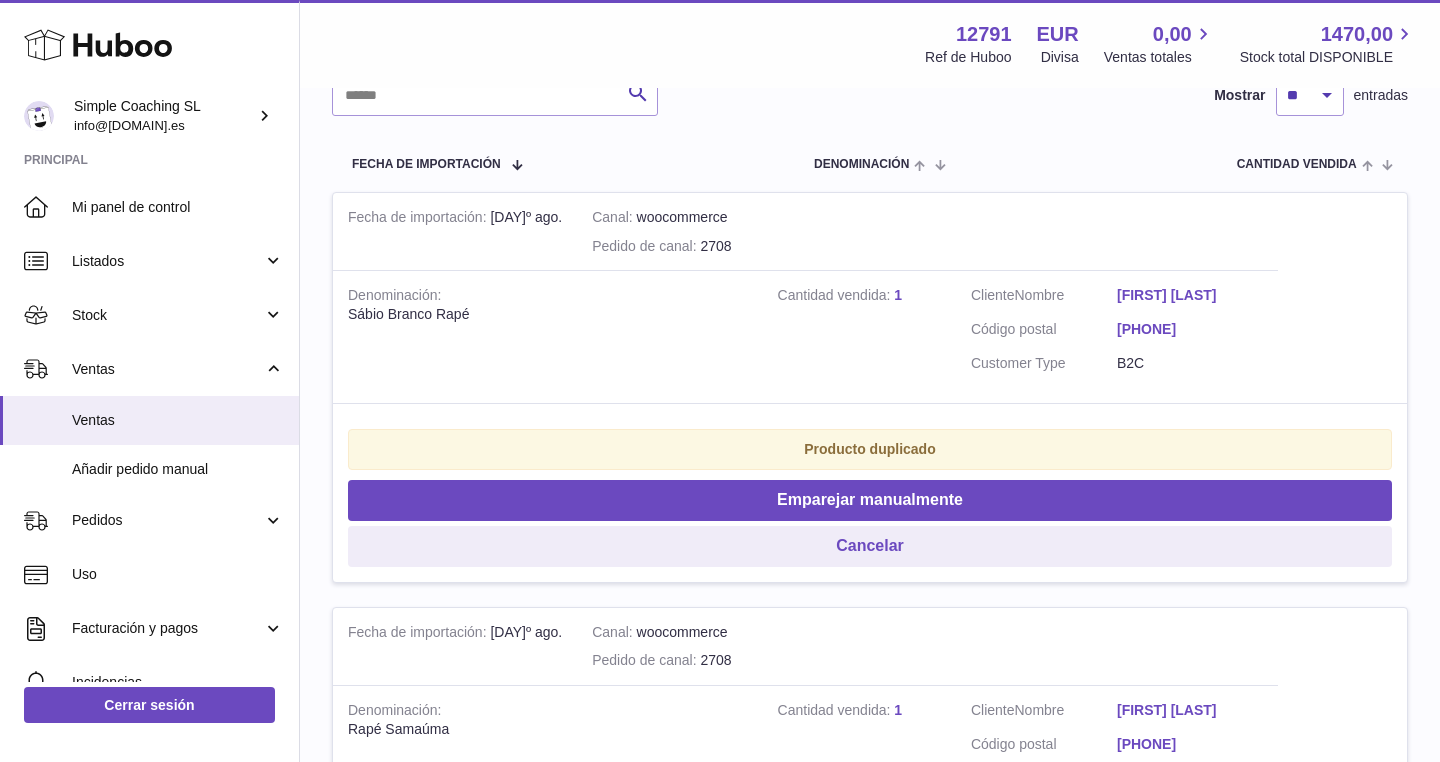 click on "Producto duplicado
Emparejar manualmente
Cancelar" at bounding box center (870, 492) 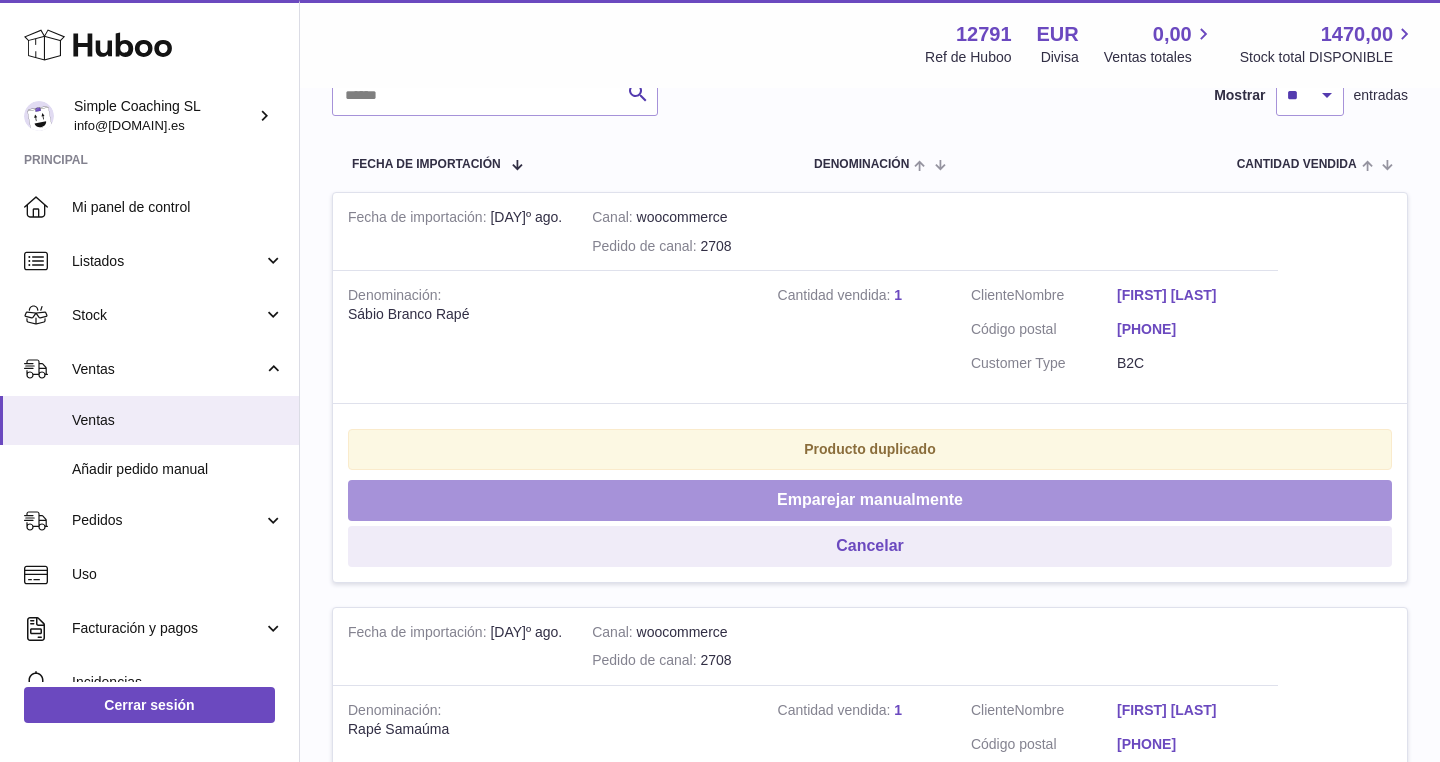 click on "Emparejar manualmente" at bounding box center [870, 500] 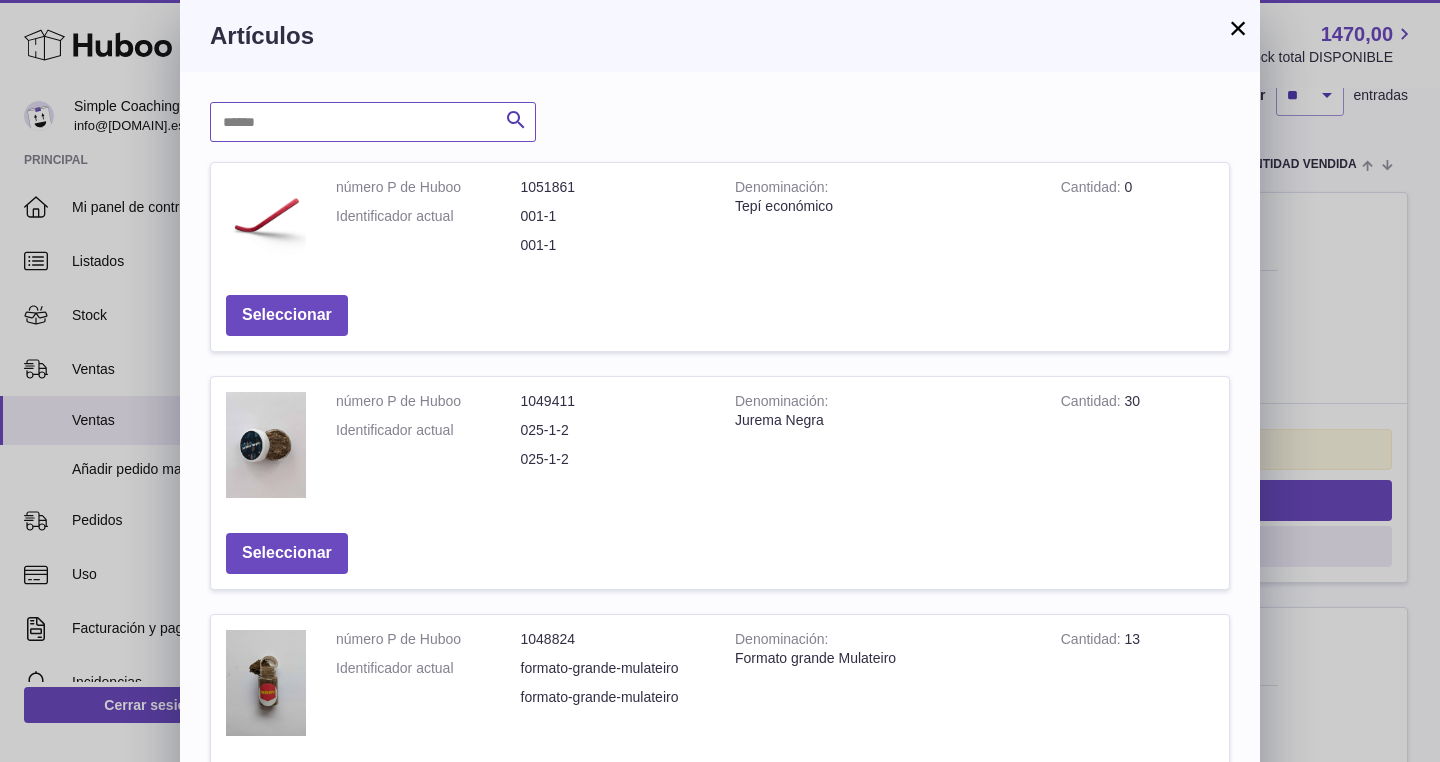 click at bounding box center [373, 122] 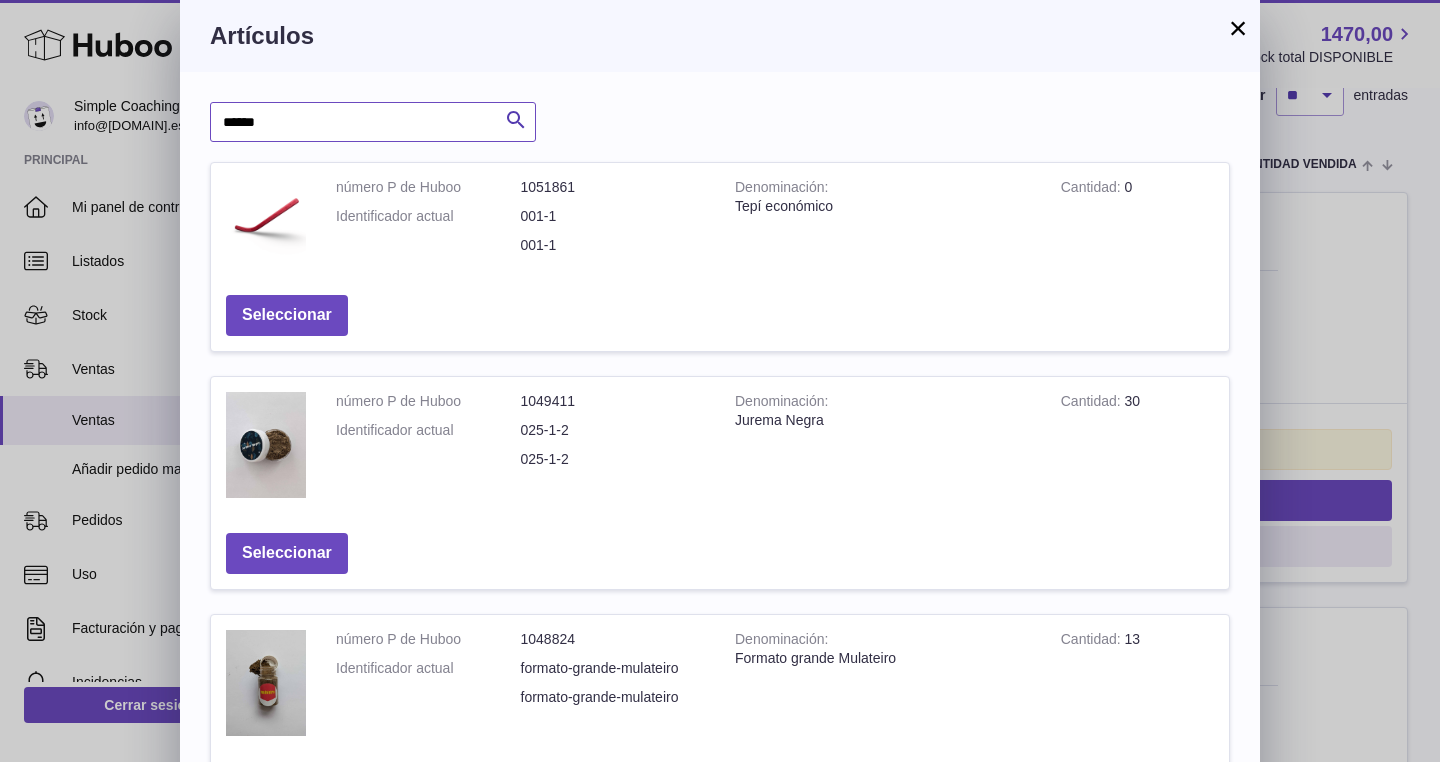 type on "******" 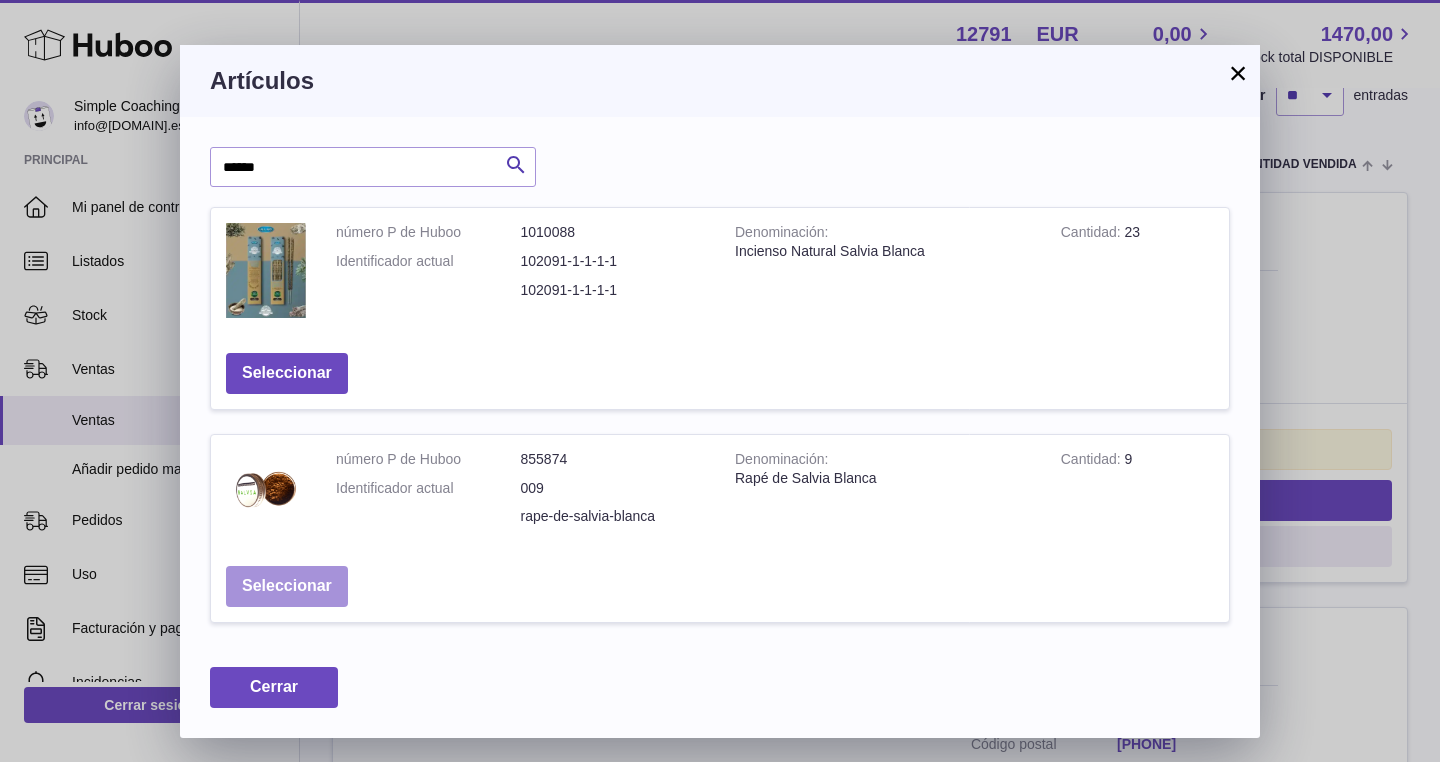click on "Seleccionar" at bounding box center [287, 586] 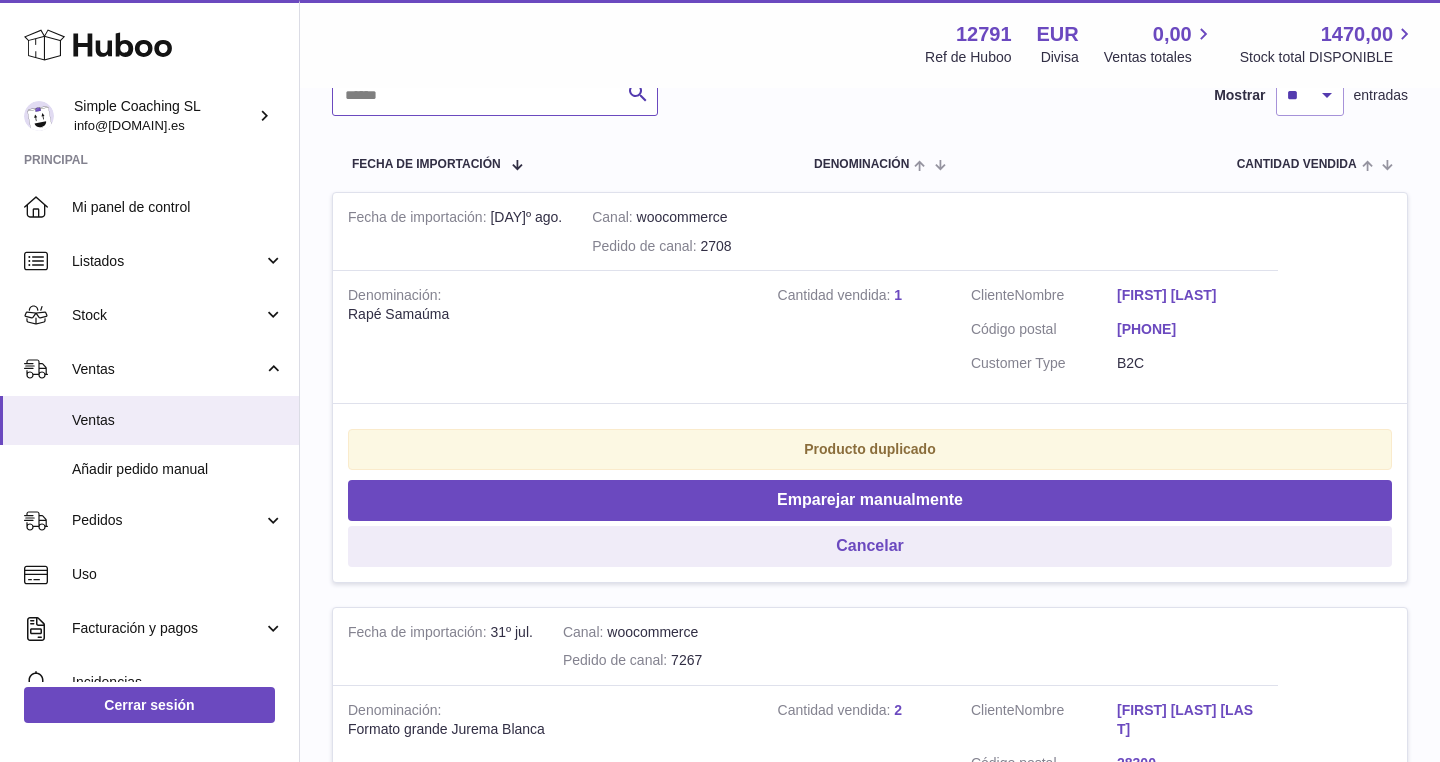 click at bounding box center (495, 96) 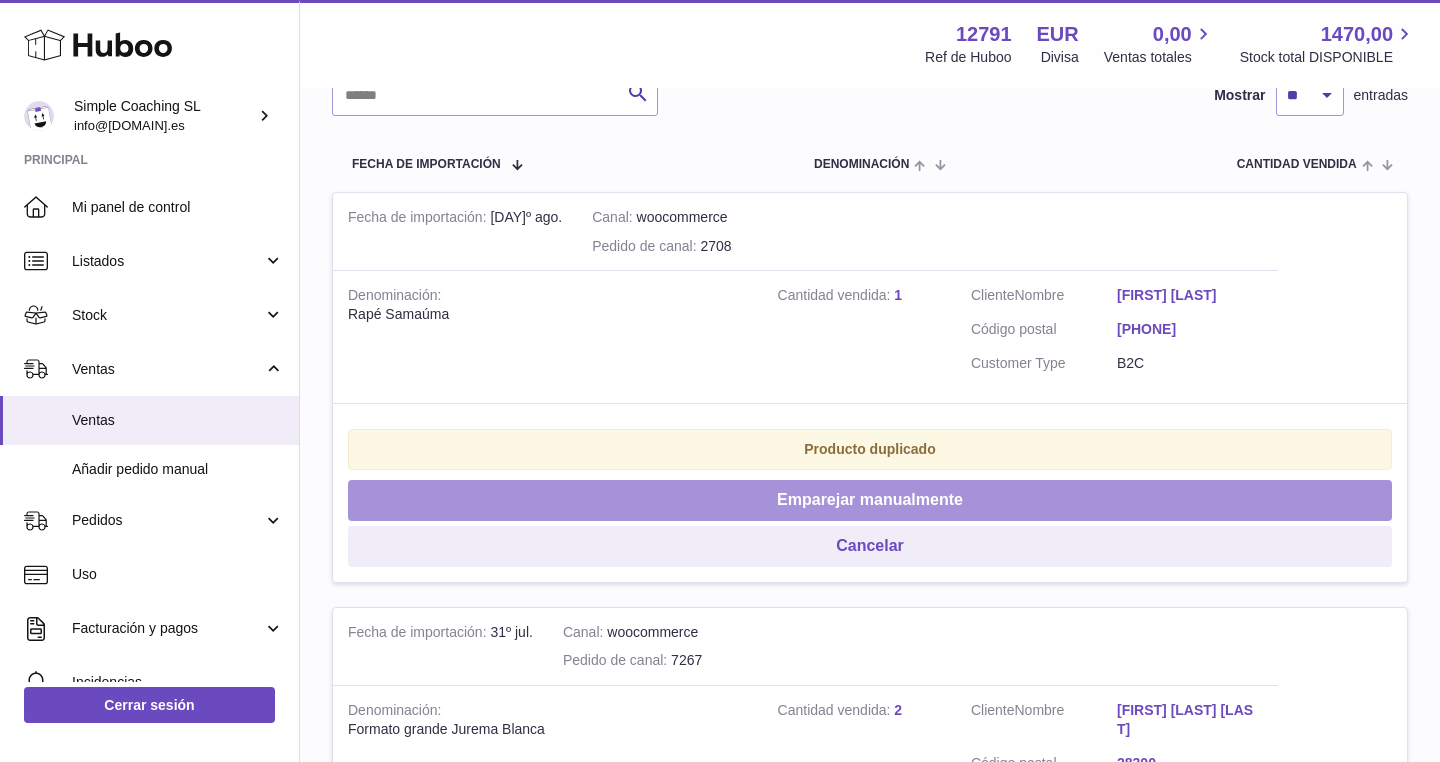 click on "Emparejar manualmente" at bounding box center (870, 500) 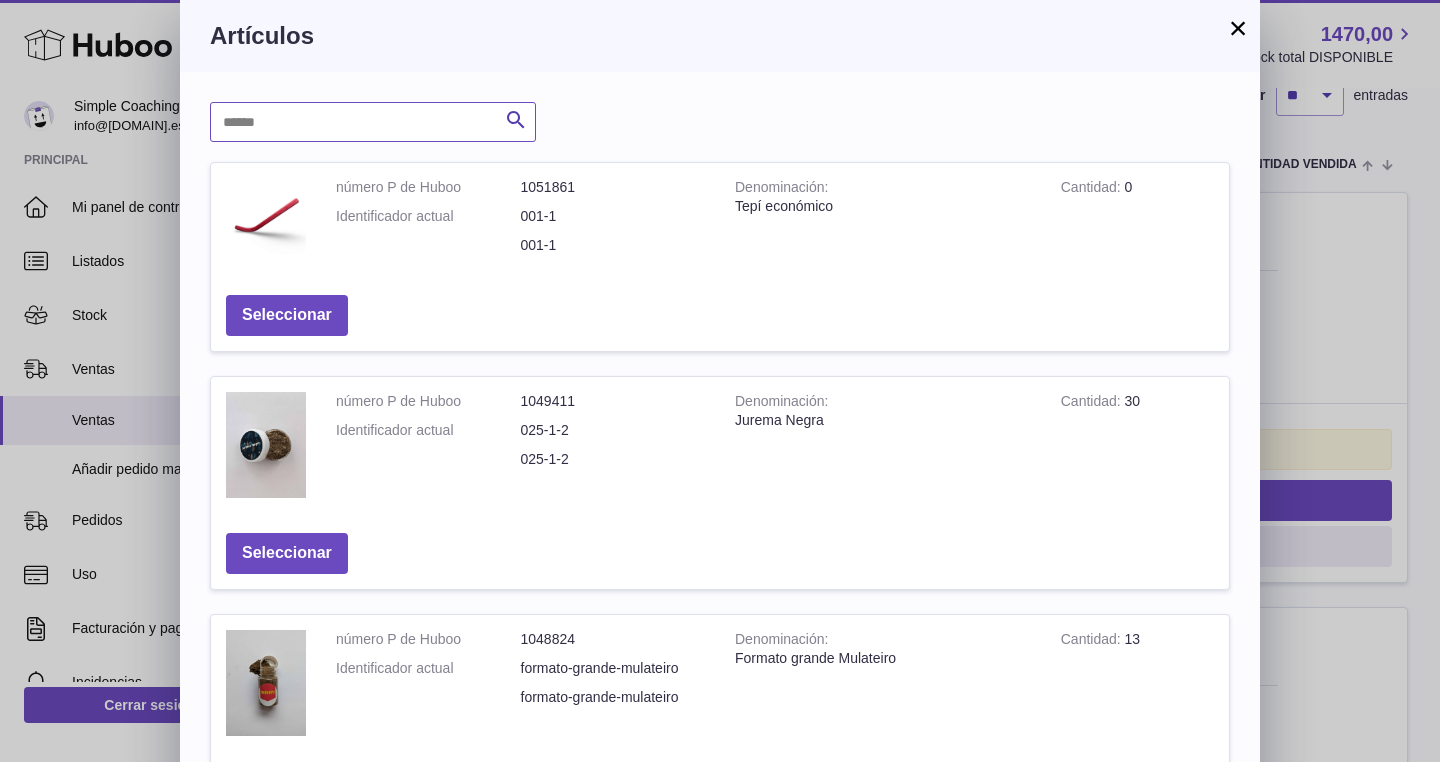 click at bounding box center [373, 122] 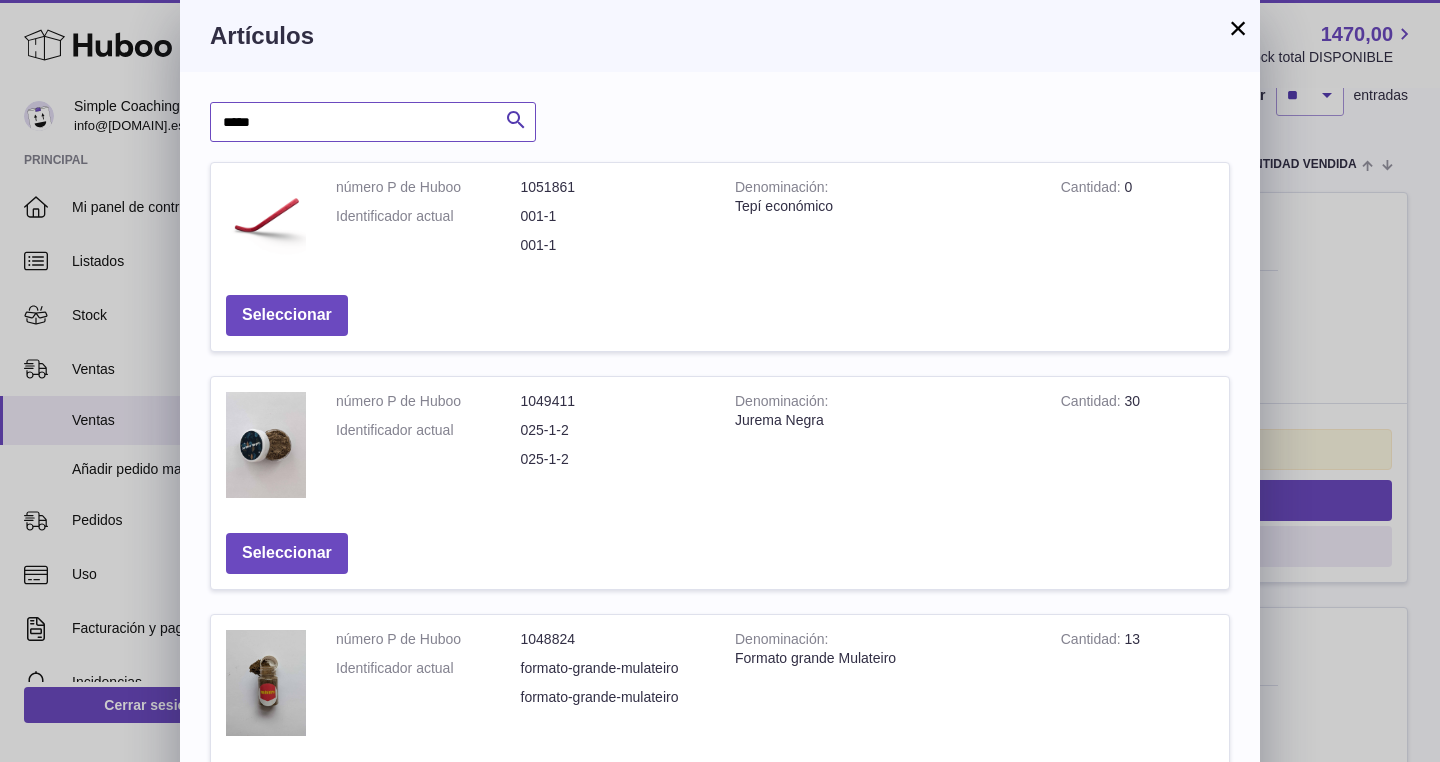 type on "*****" 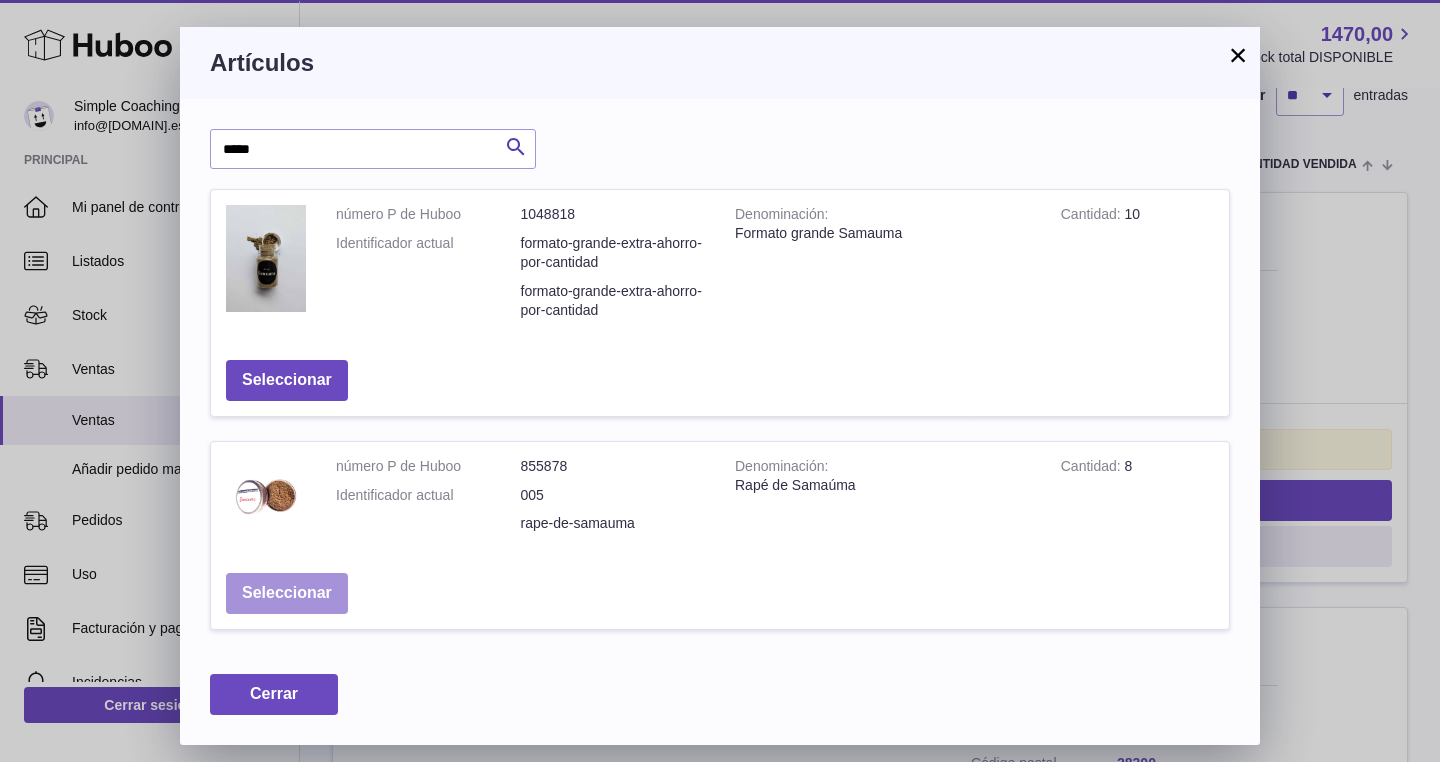 click on "Seleccionar" at bounding box center (287, 593) 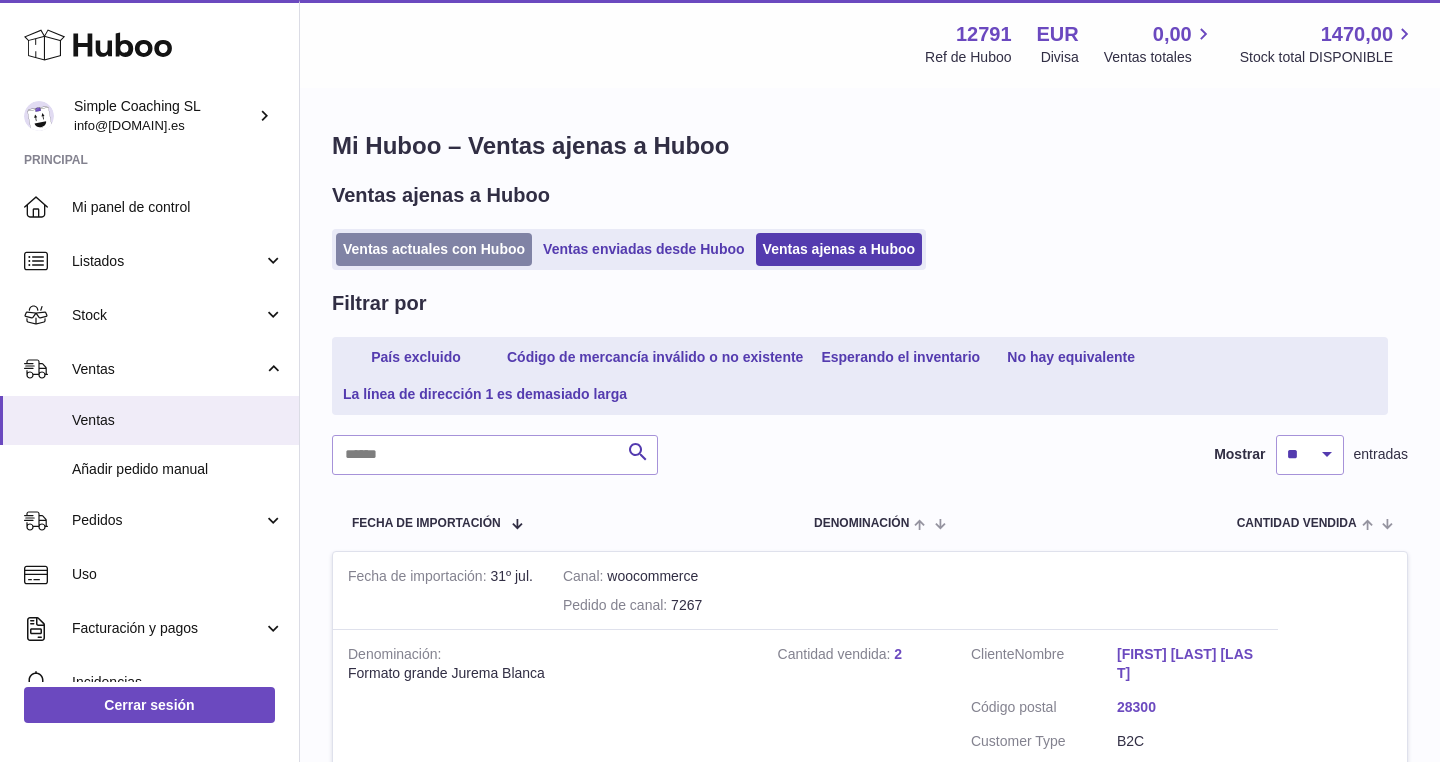 scroll, scrollTop: 0, scrollLeft: 0, axis: both 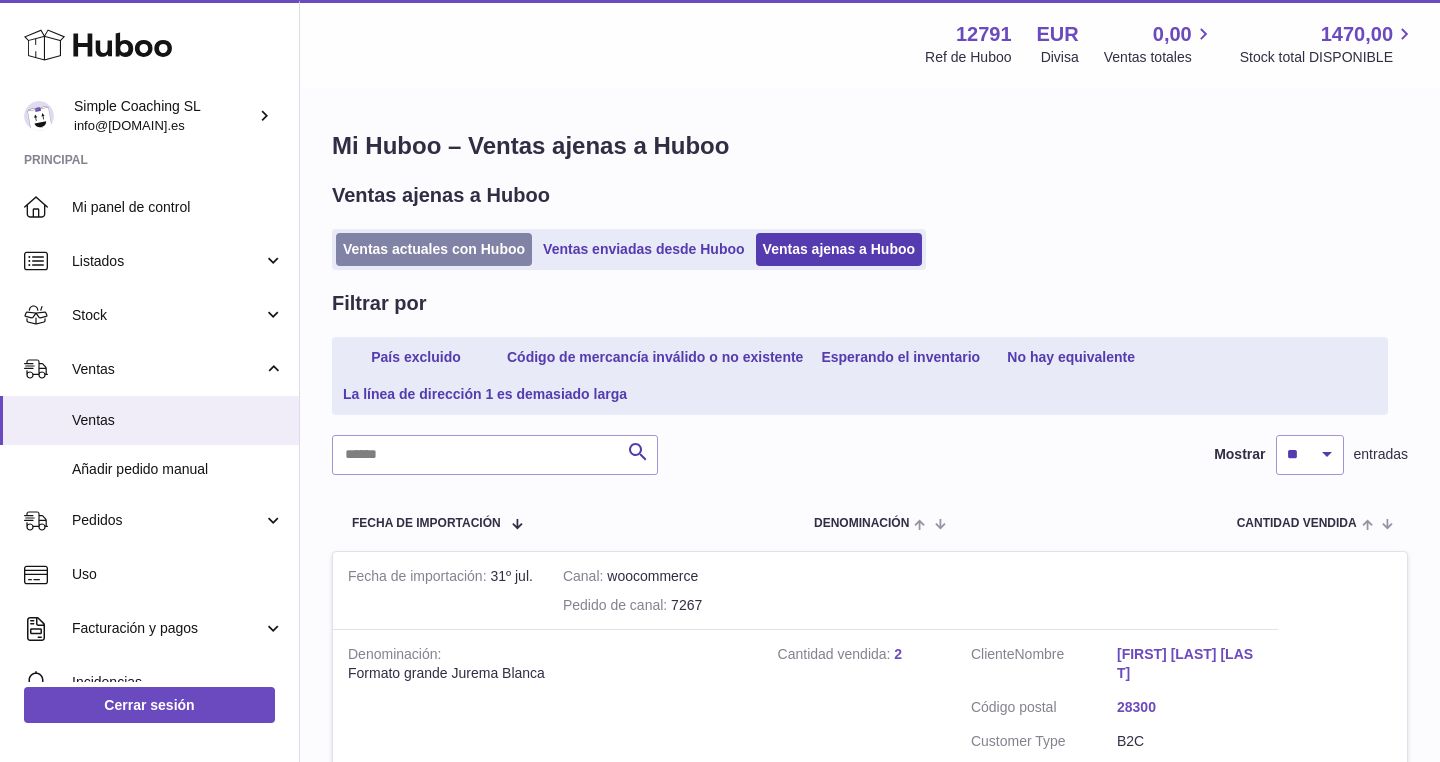 click on "Ventas actuales con Huboo" at bounding box center [434, 249] 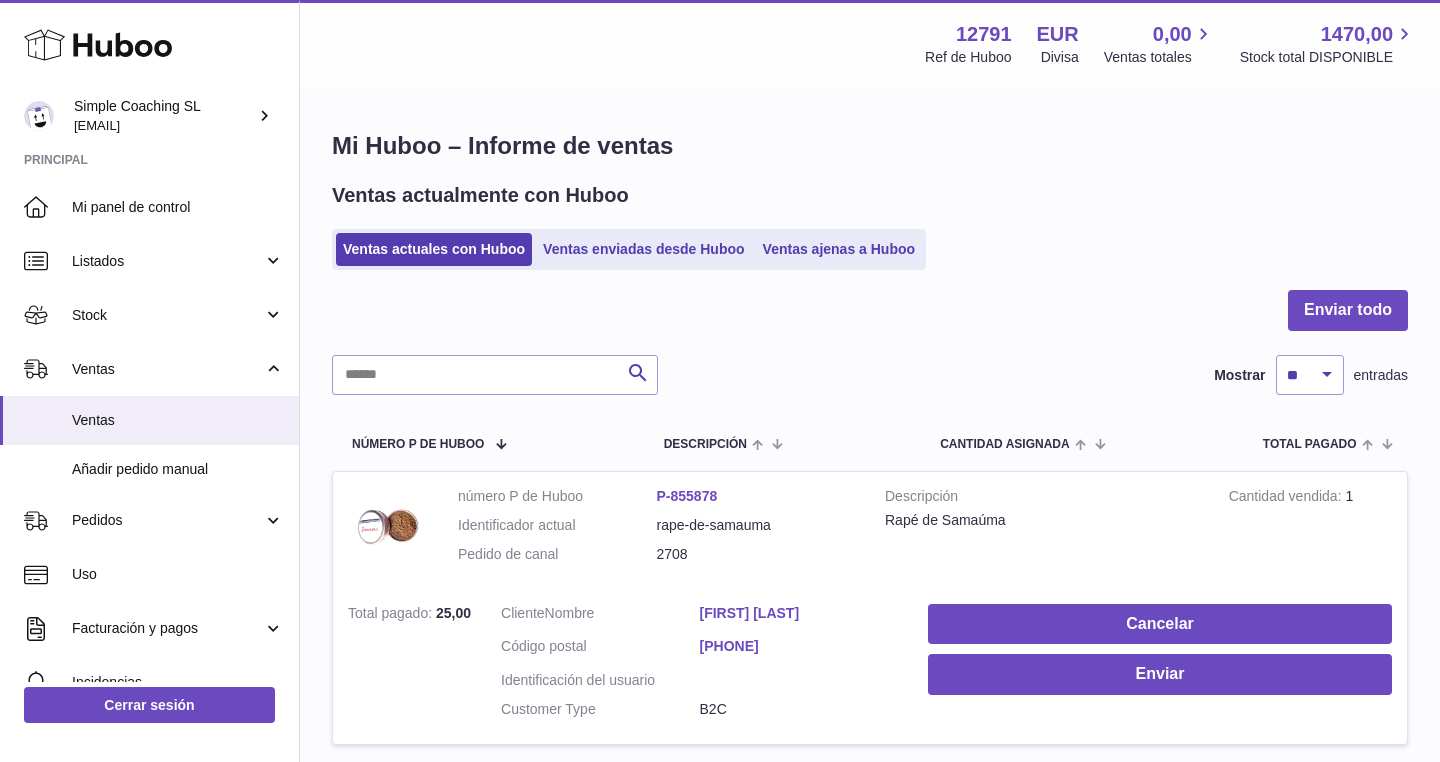 scroll, scrollTop: 0, scrollLeft: 0, axis: both 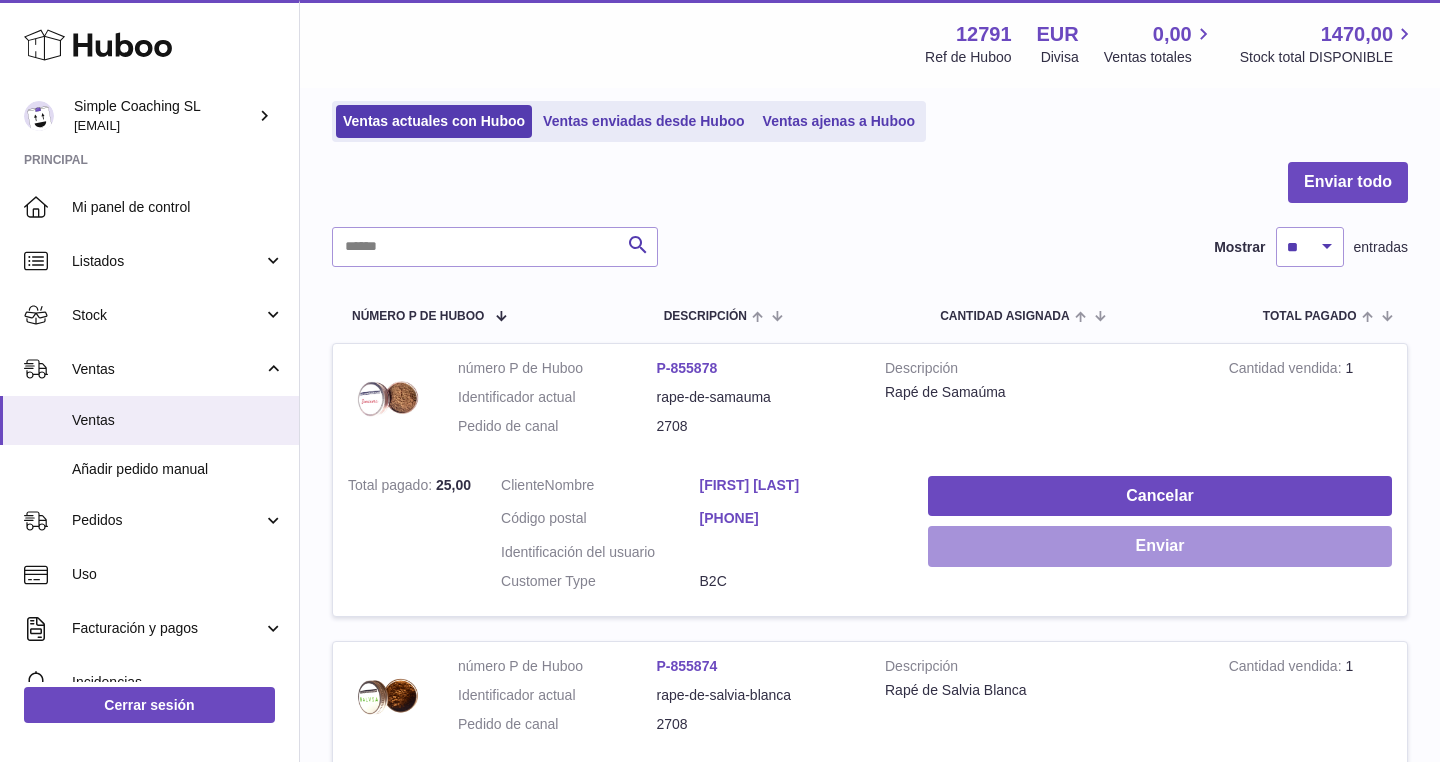 click on "Enviar" at bounding box center [1160, 546] 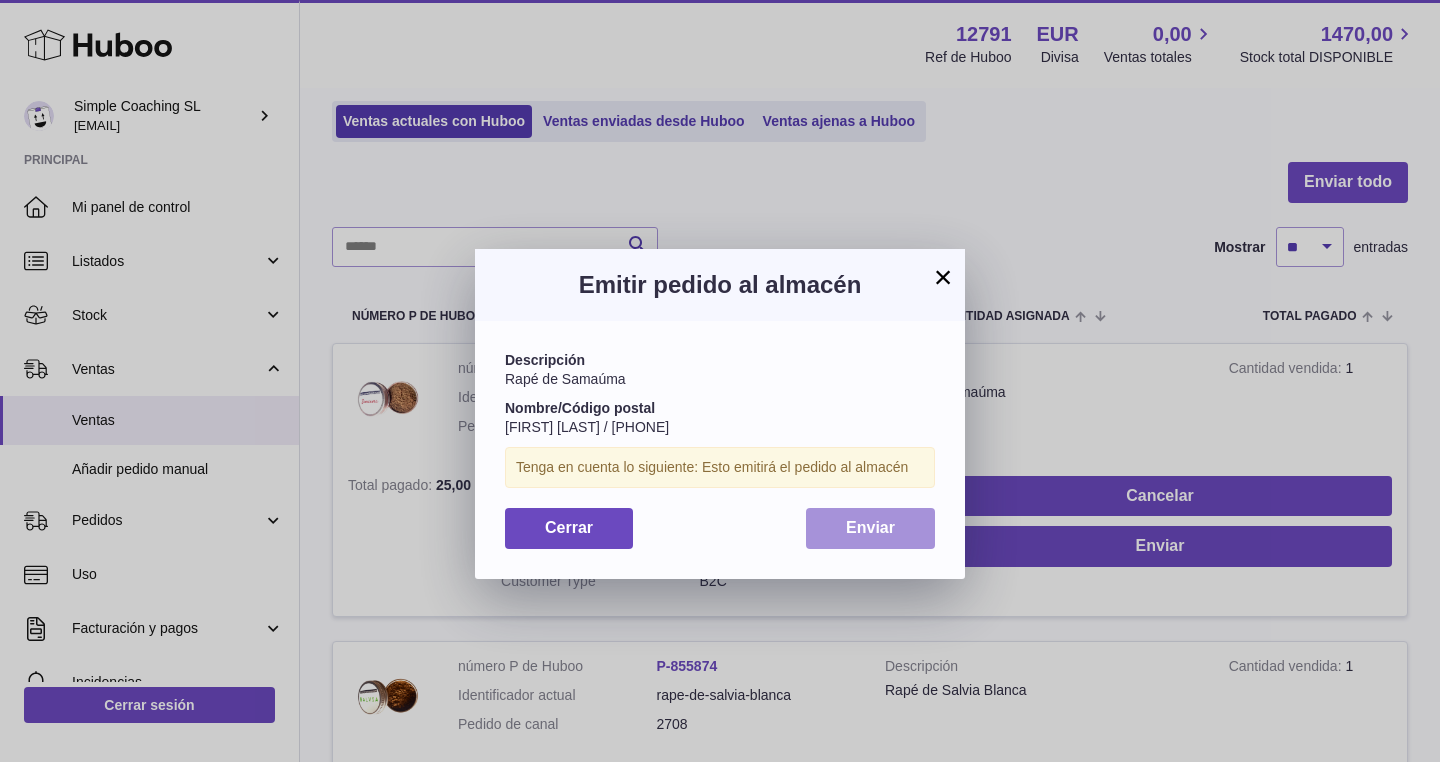click on "Enviar" at bounding box center (870, 528) 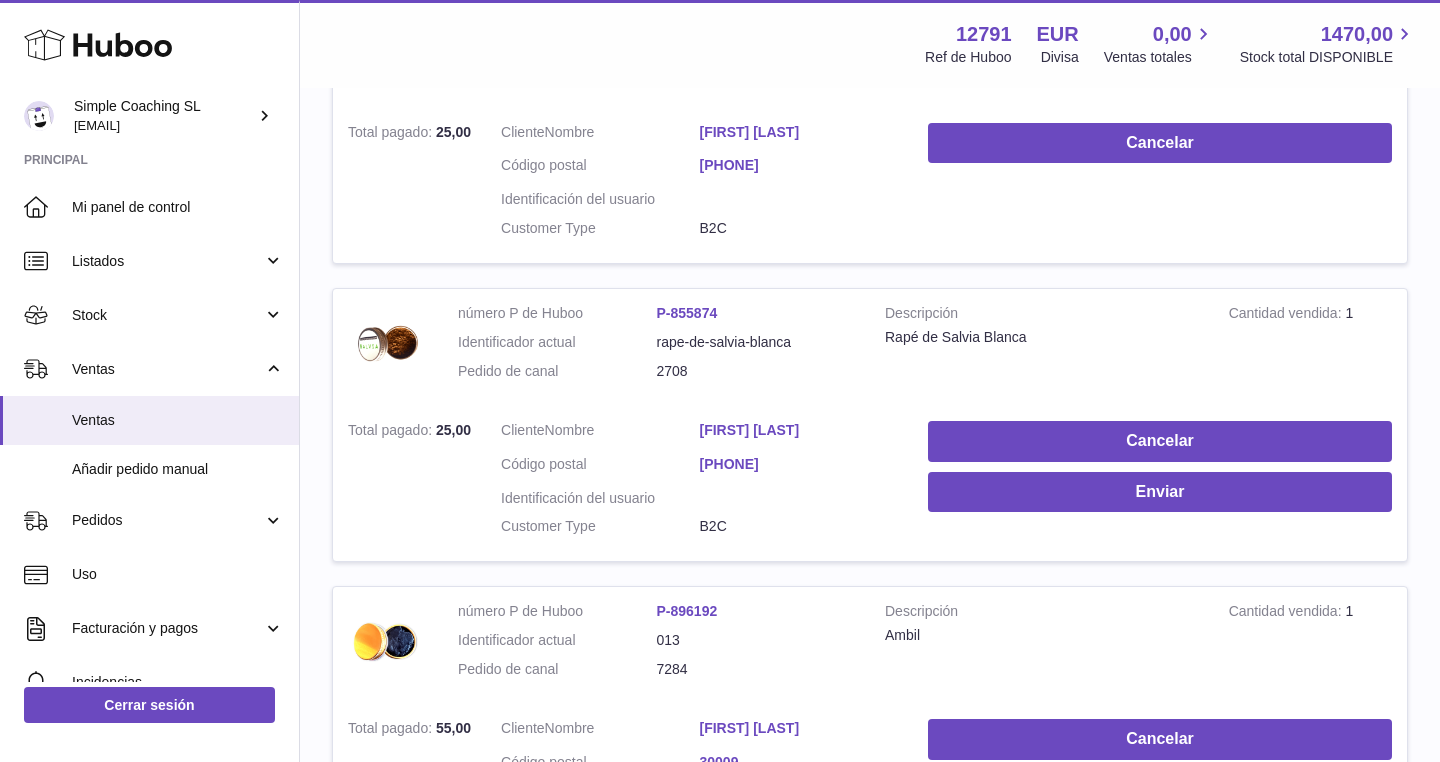 scroll, scrollTop: 490, scrollLeft: 0, axis: vertical 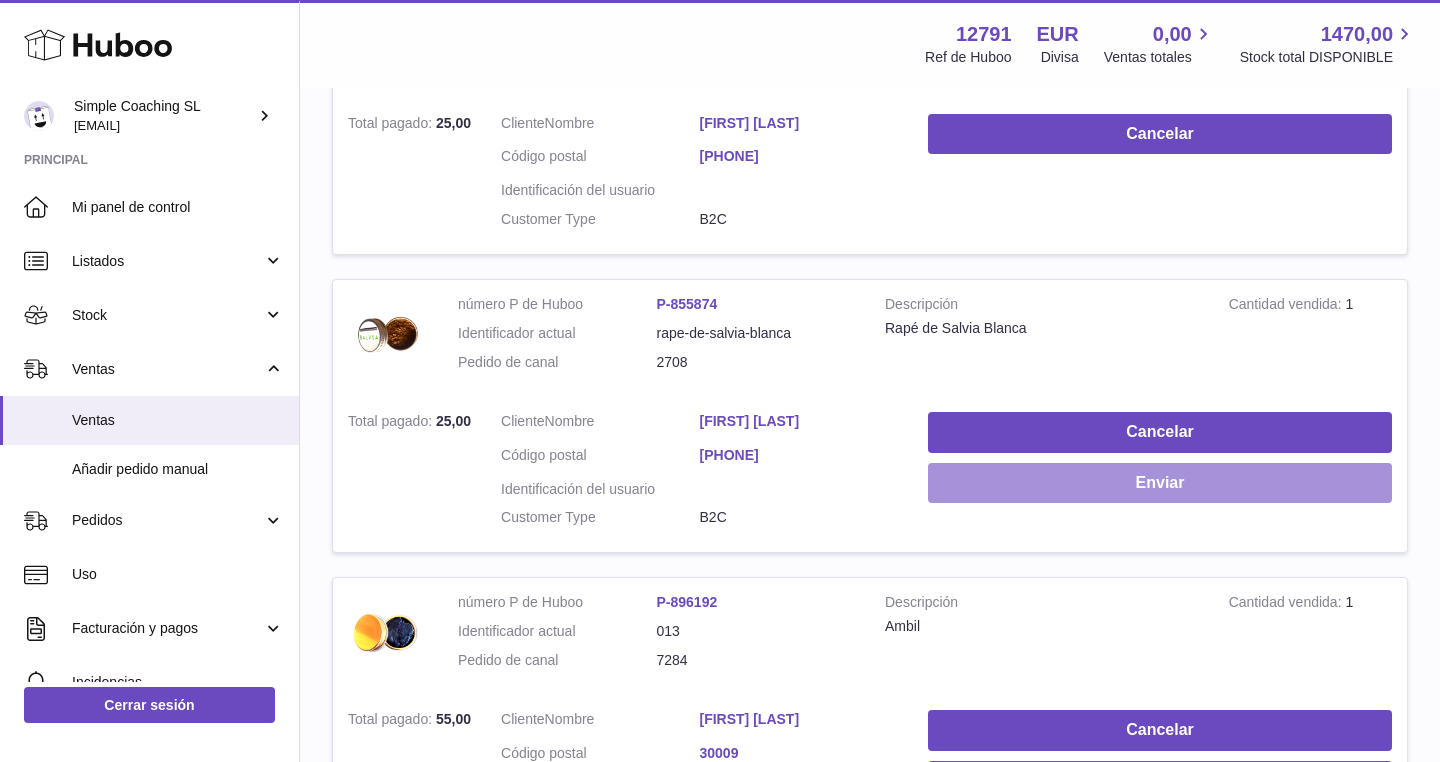 click on "Enviar" at bounding box center (1160, 483) 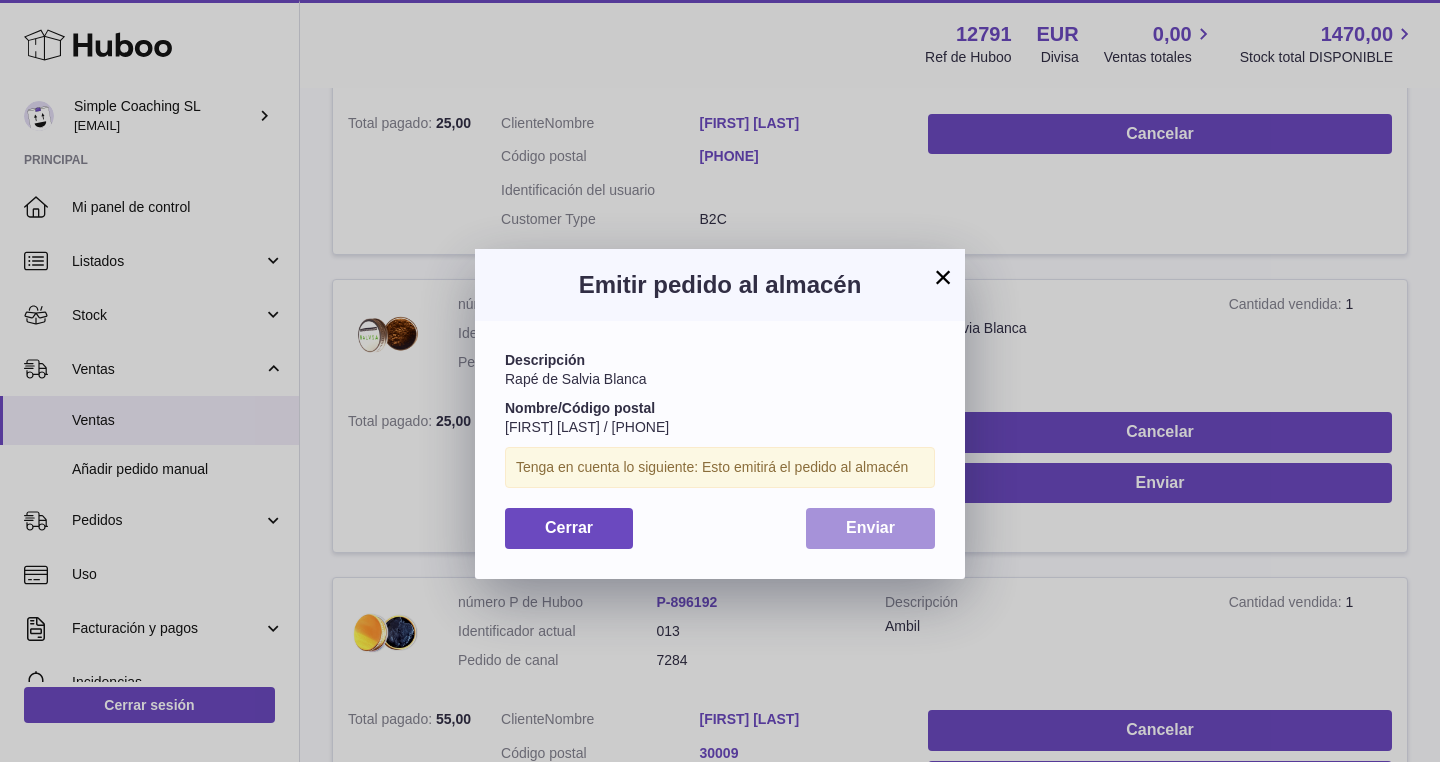 click on "Enviar" at bounding box center (870, 528) 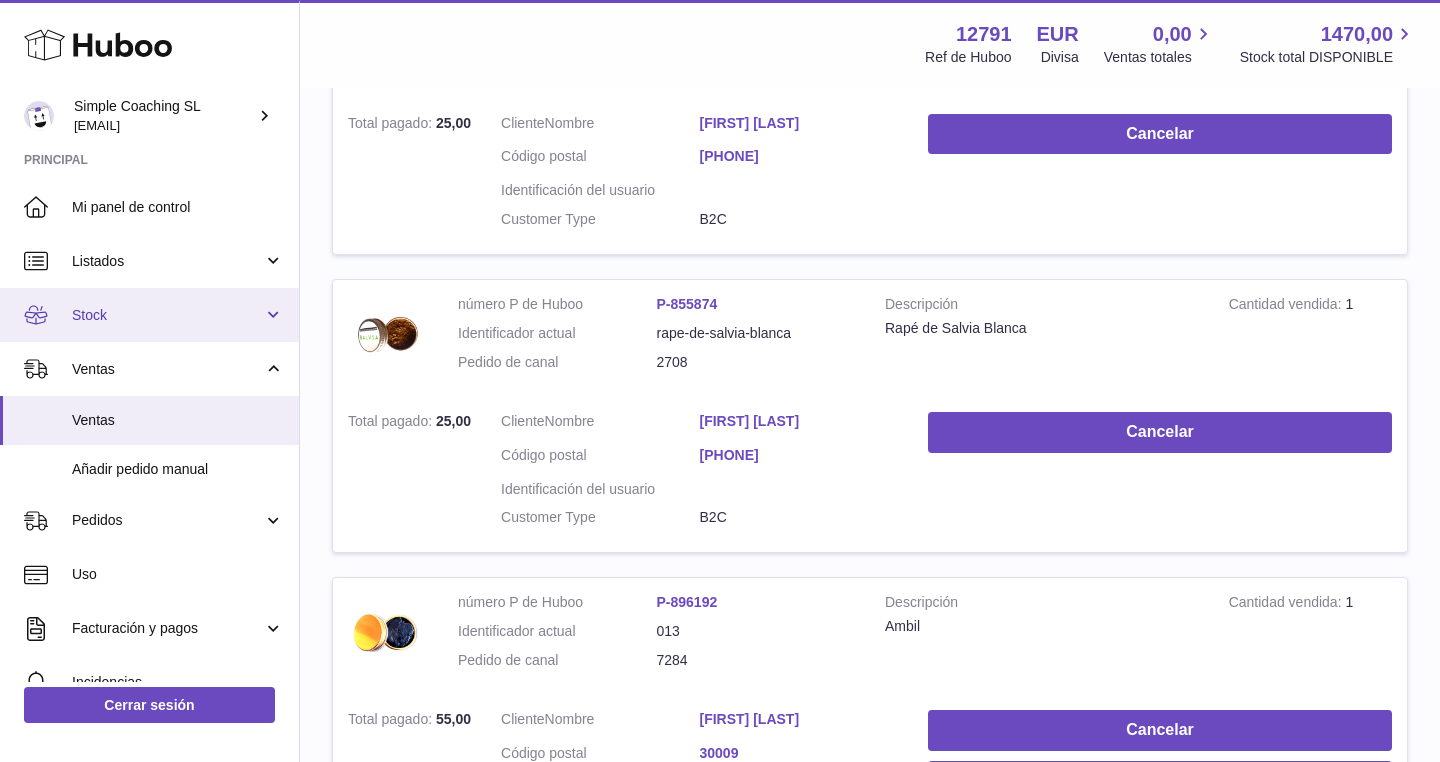 click on "Stock" at bounding box center (167, 315) 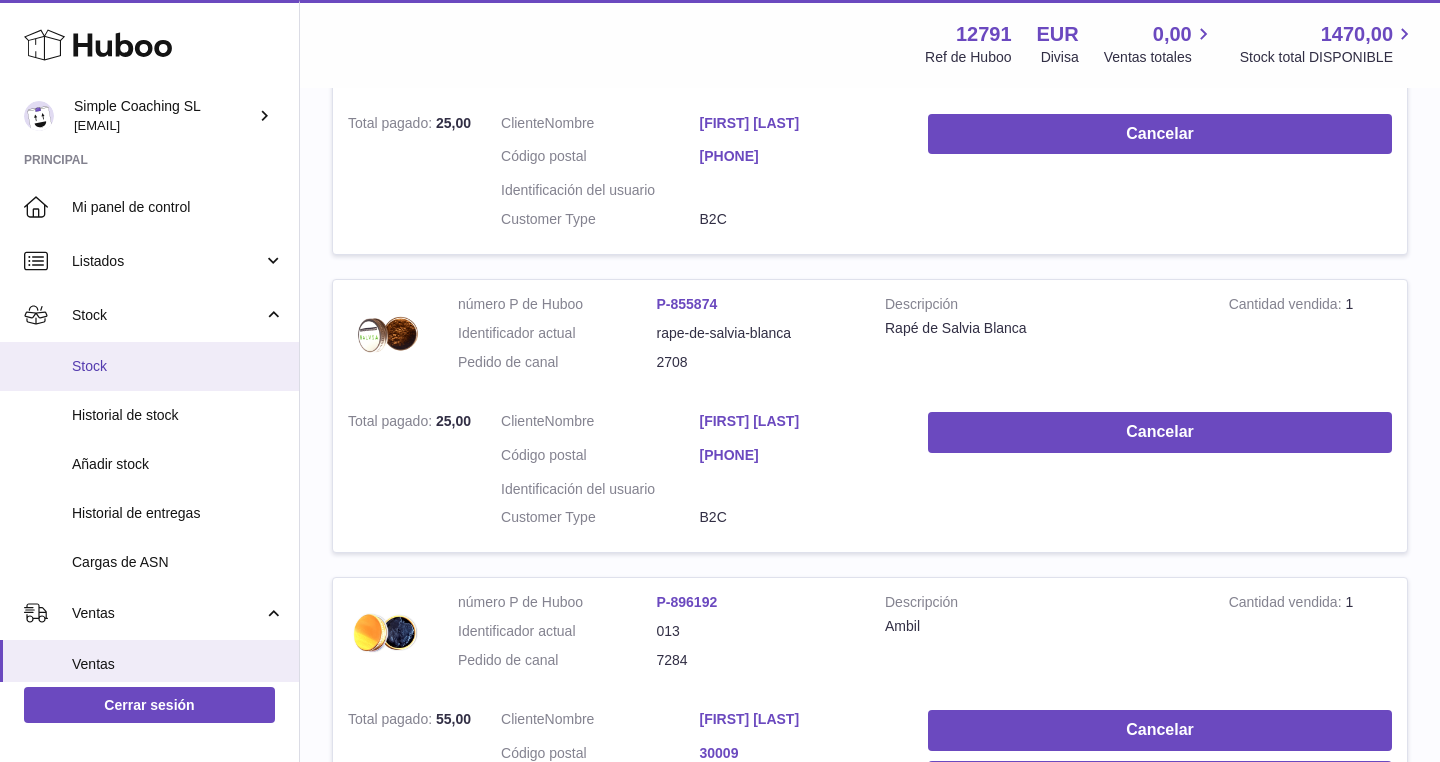 click on "Stock" at bounding box center (178, 366) 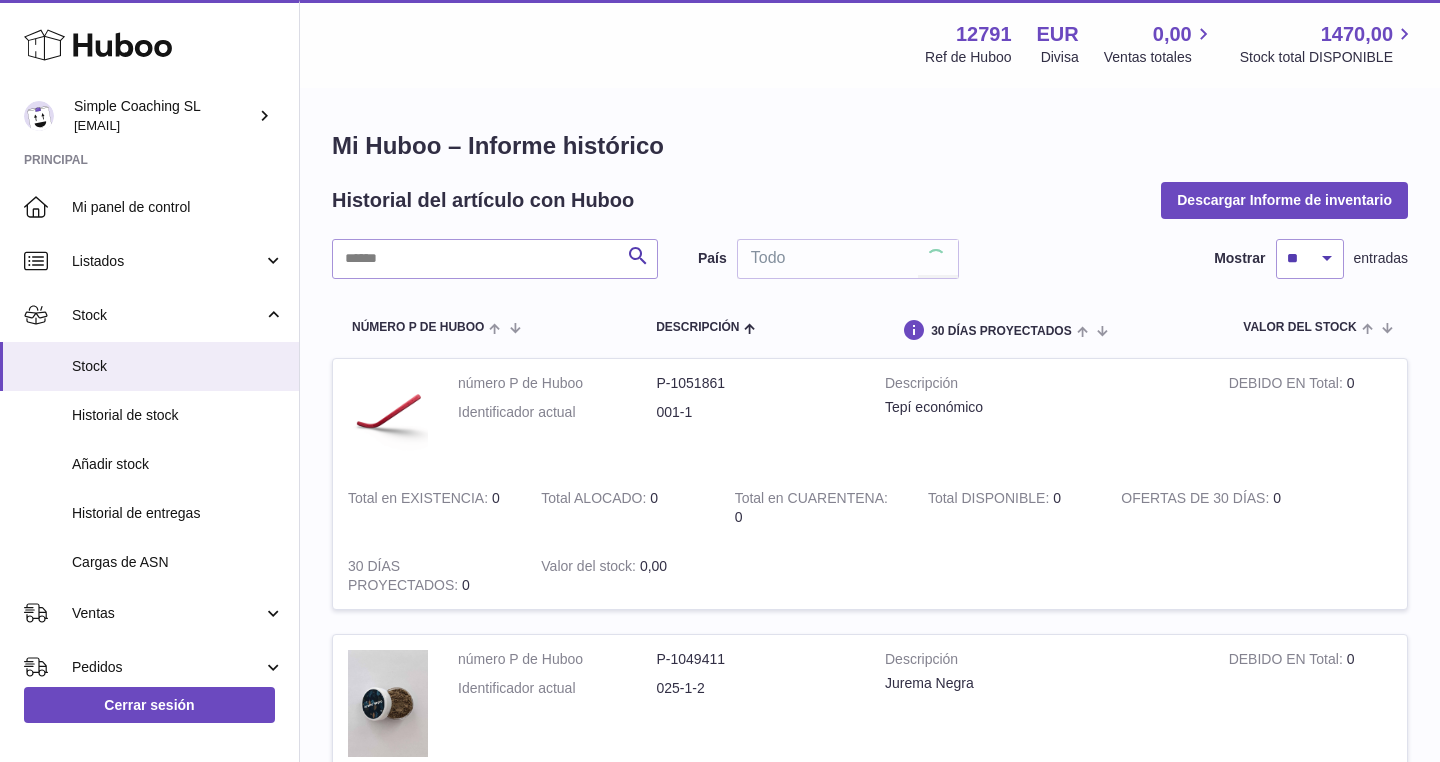 scroll, scrollTop: 0, scrollLeft: 0, axis: both 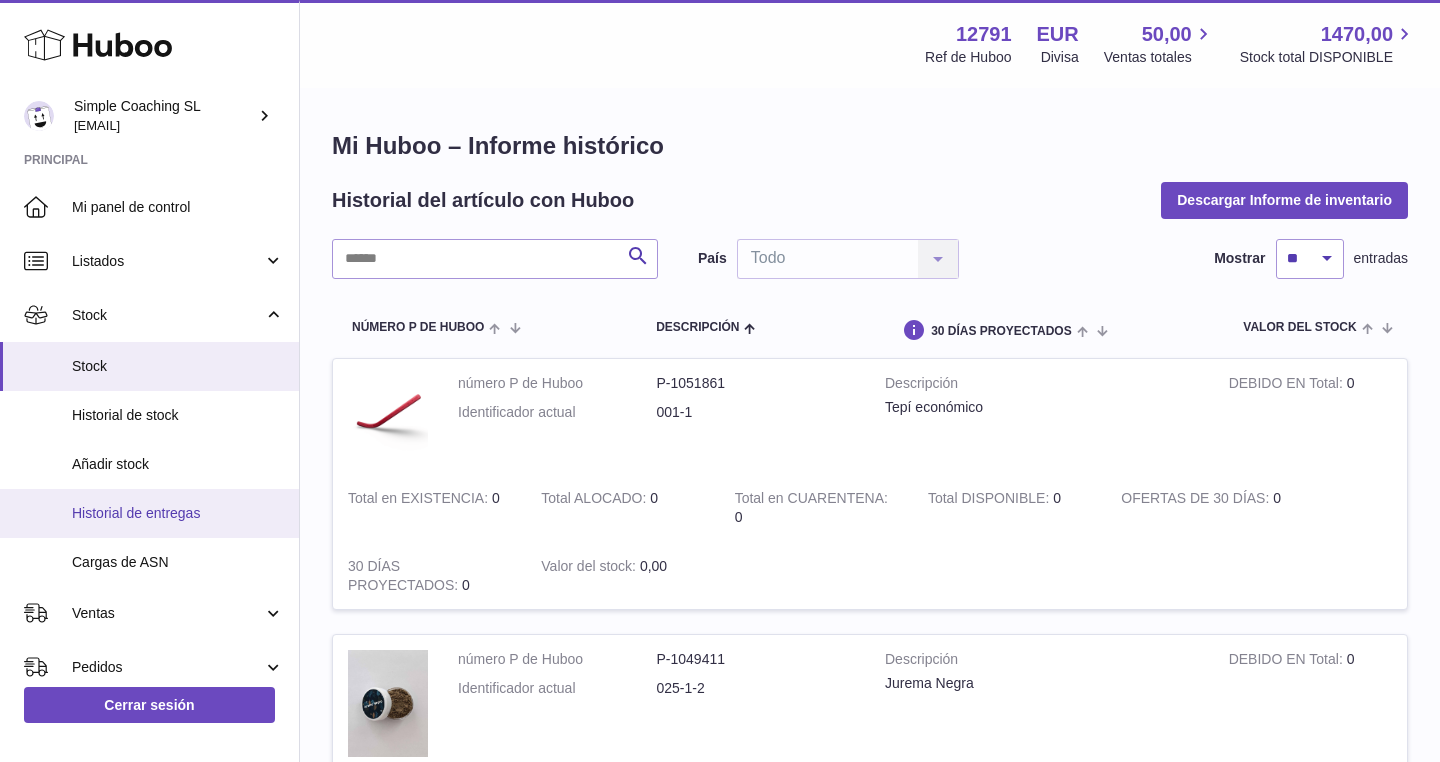 click on "Historial de entregas" at bounding box center (178, 513) 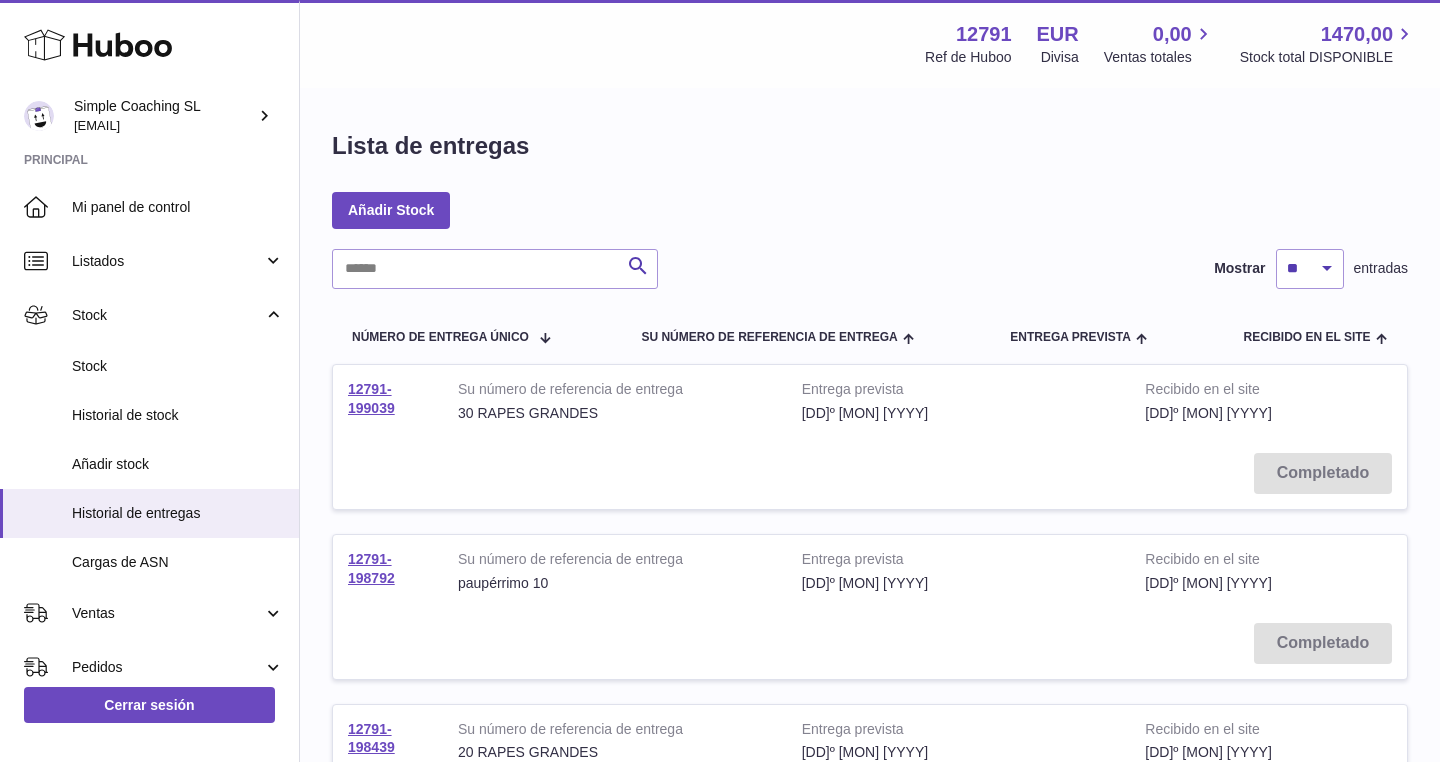 scroll, scrollTop: 0, scrollLeft: 0, axis: both 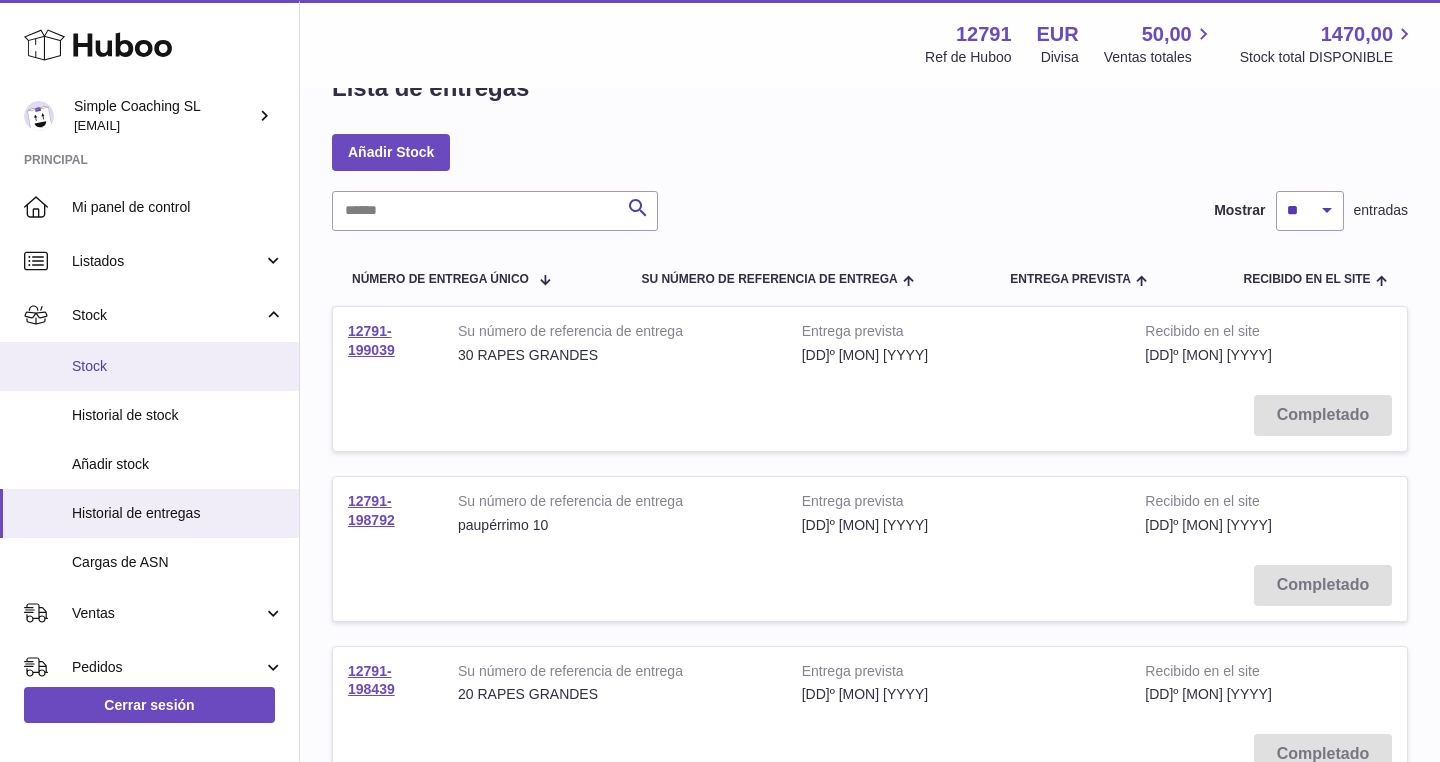 click on "Stock" at bounding box center (178, 366) 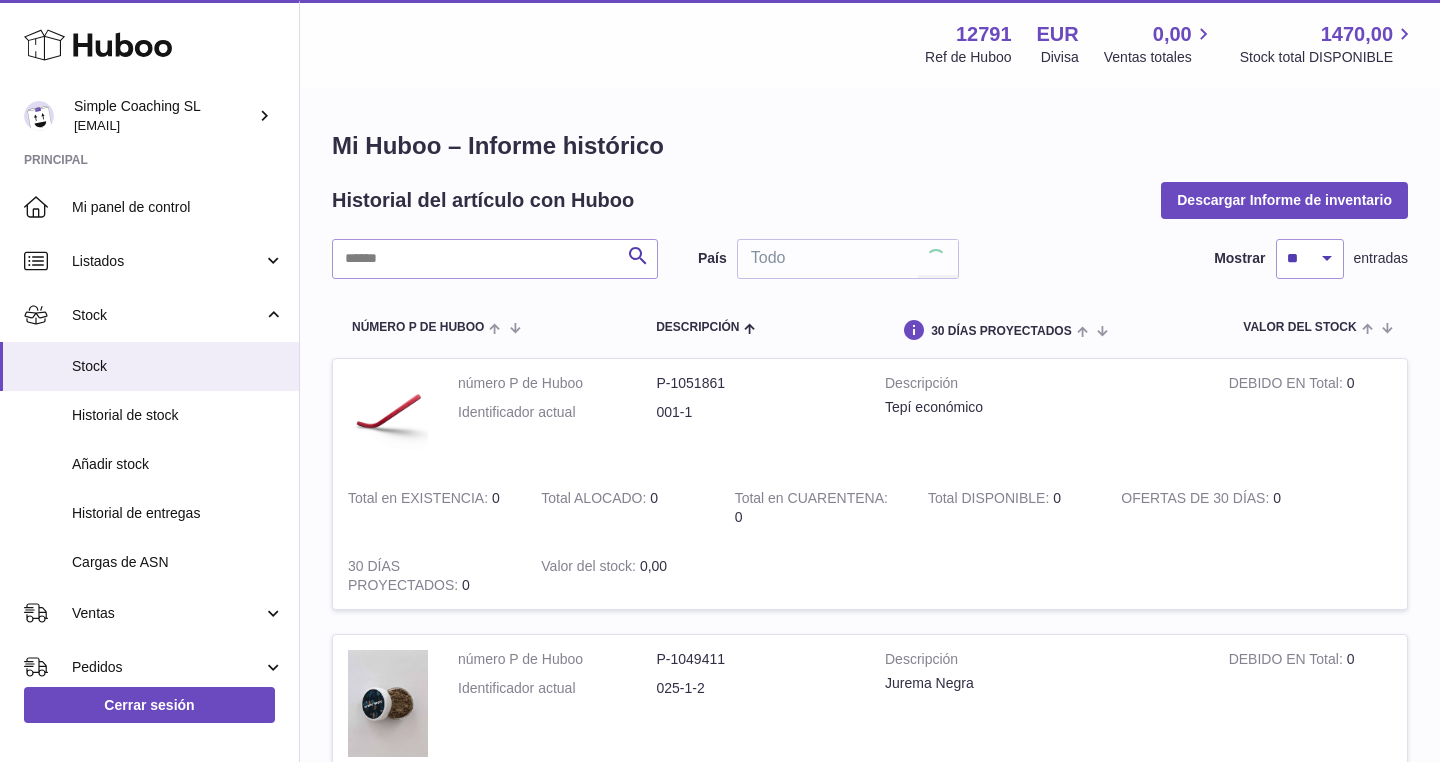 scroll, scrollTop: 0, scrollLeft: 0, axis: both 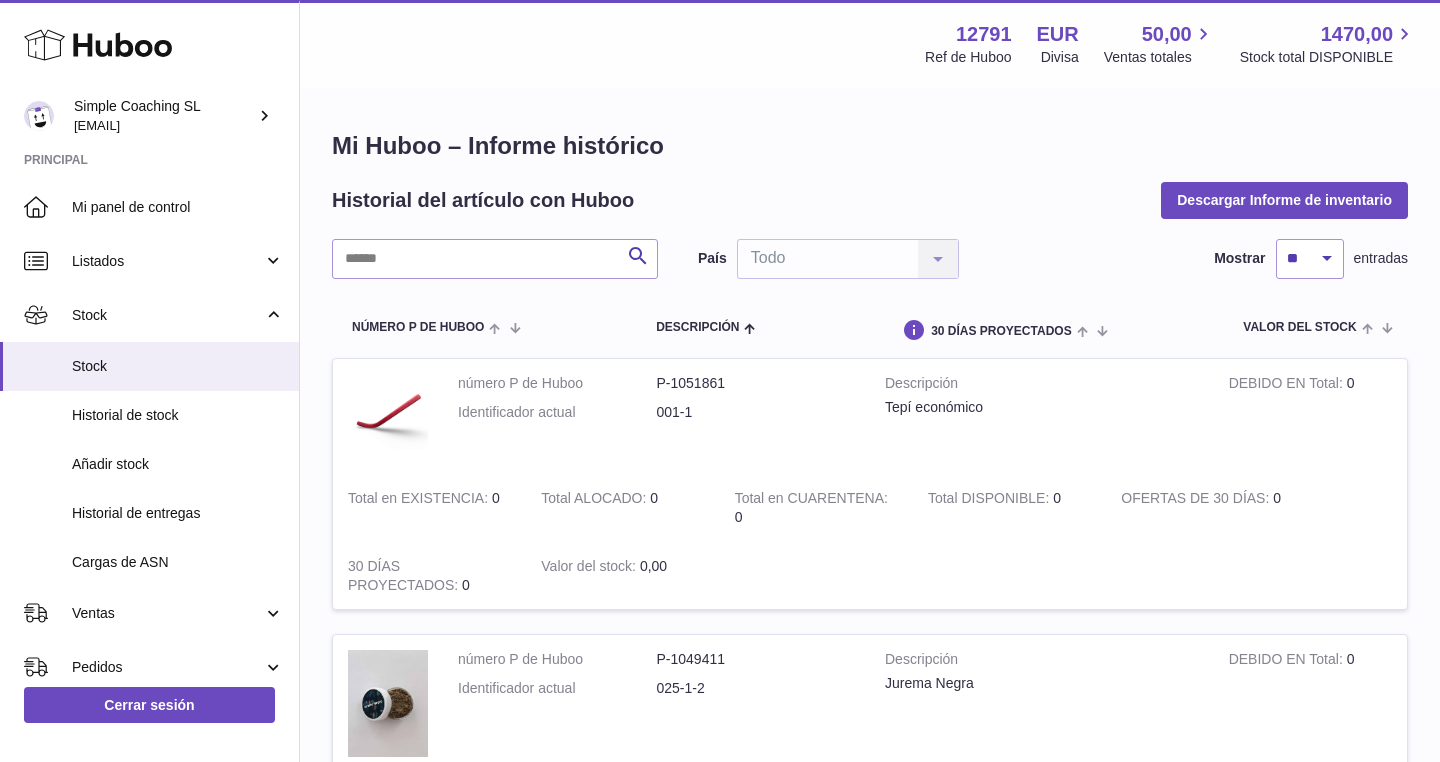 click on "Mi Huboo – Informe histórico     Historial del artículo con Huboo
Descargar Informe de inventario
Buscar
País
Todo         Todo     No elements found. Consider changing the search query.   List is empty.
Mostrar
** ** ** ***
entradas
número P de Huboo       Descripción
general.dueInTotal
Total en EXISTENCIA
Total ALOCADO
Total en CUARENTENA
Total DISPONIBLE
OFERTAS DE 30 DÍAS
30 DÍAS PROYECTADOS       Valor del stock
Acción
número P de Huboo   [PRODUCT_CODE]   Identificador actual   [PRODUCT_CODE]       Descripción   Tepí económico     DEBIDO EN Total
0
Total en EXISTENCIA
0" at bounding box center [870, 1759] 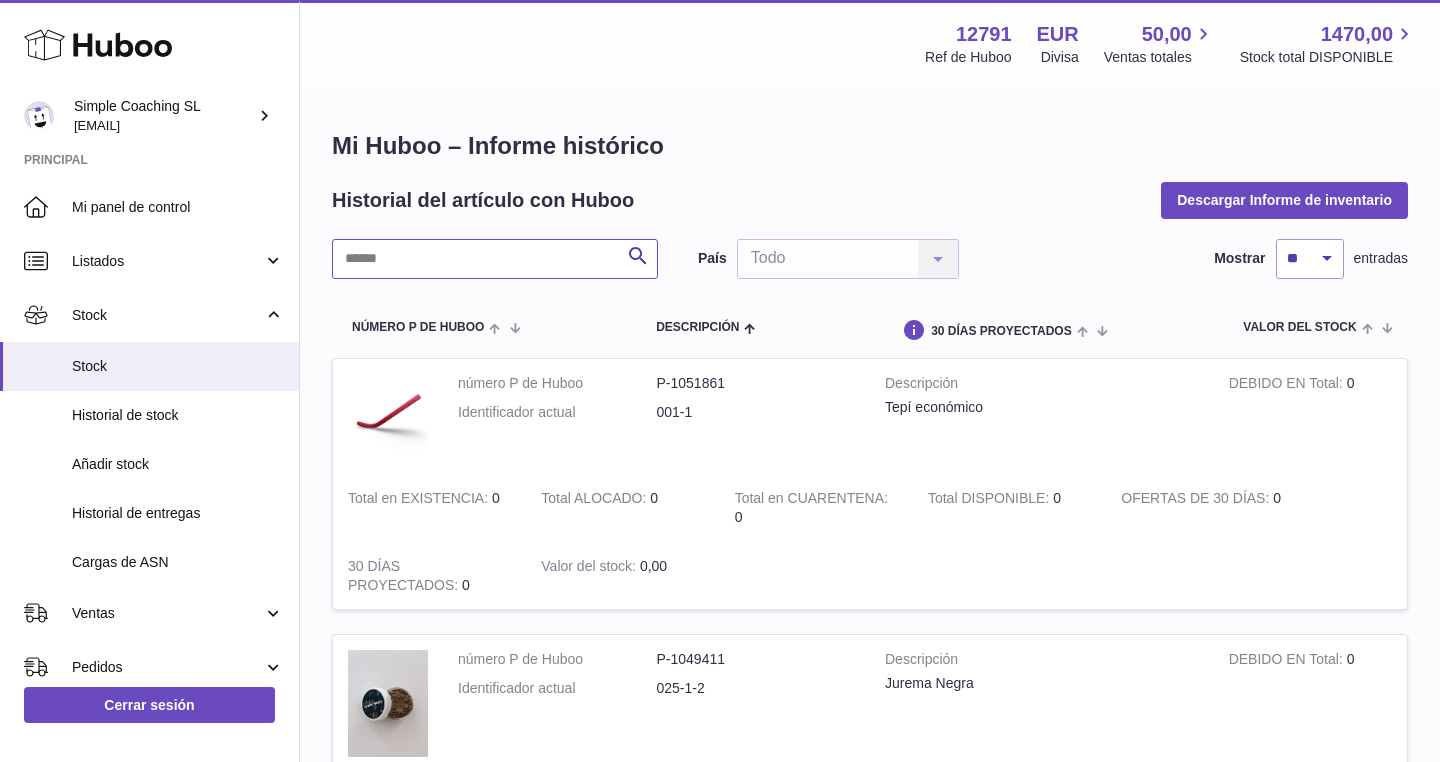 click at bounding box center [495, 259] 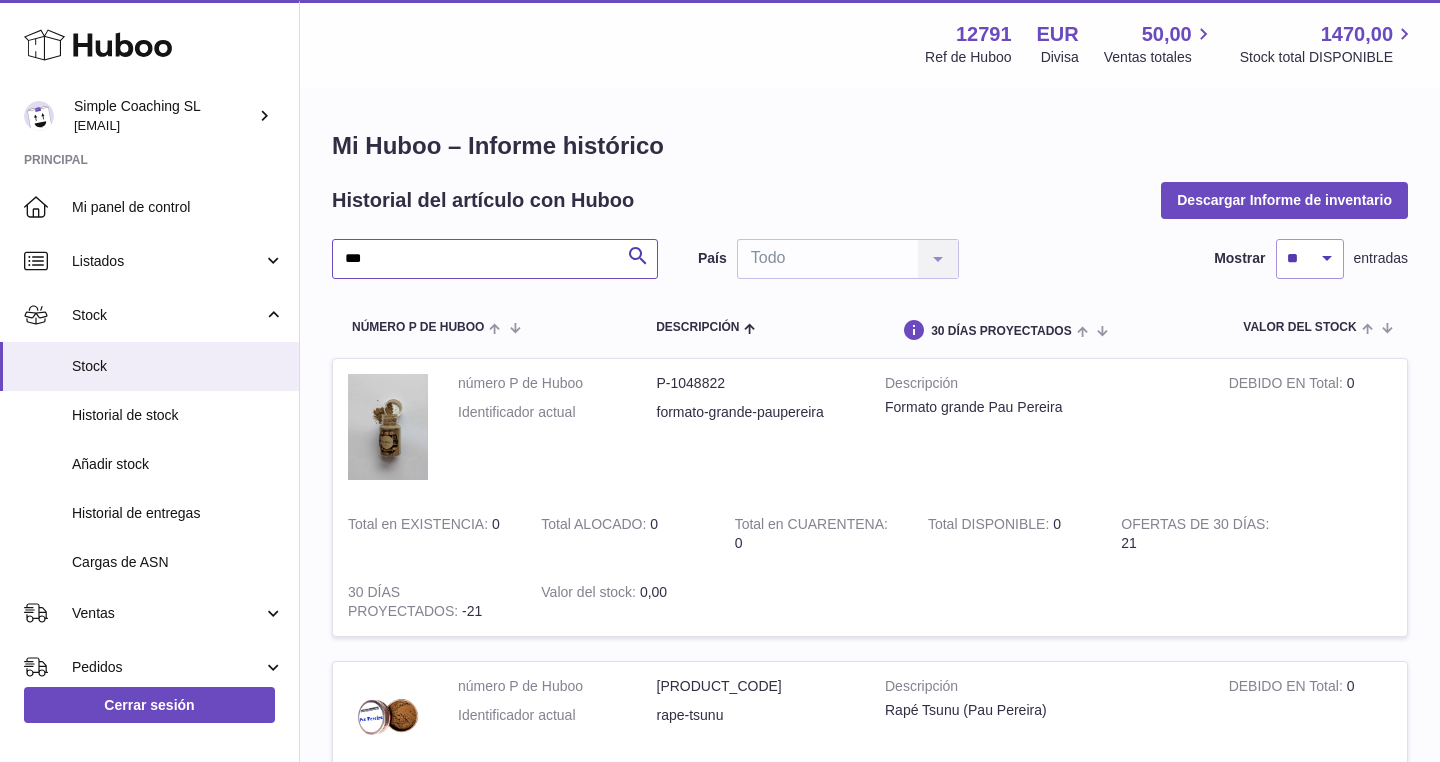 scroll, scrollTop: 0, scrollLeft: 0, axis: both 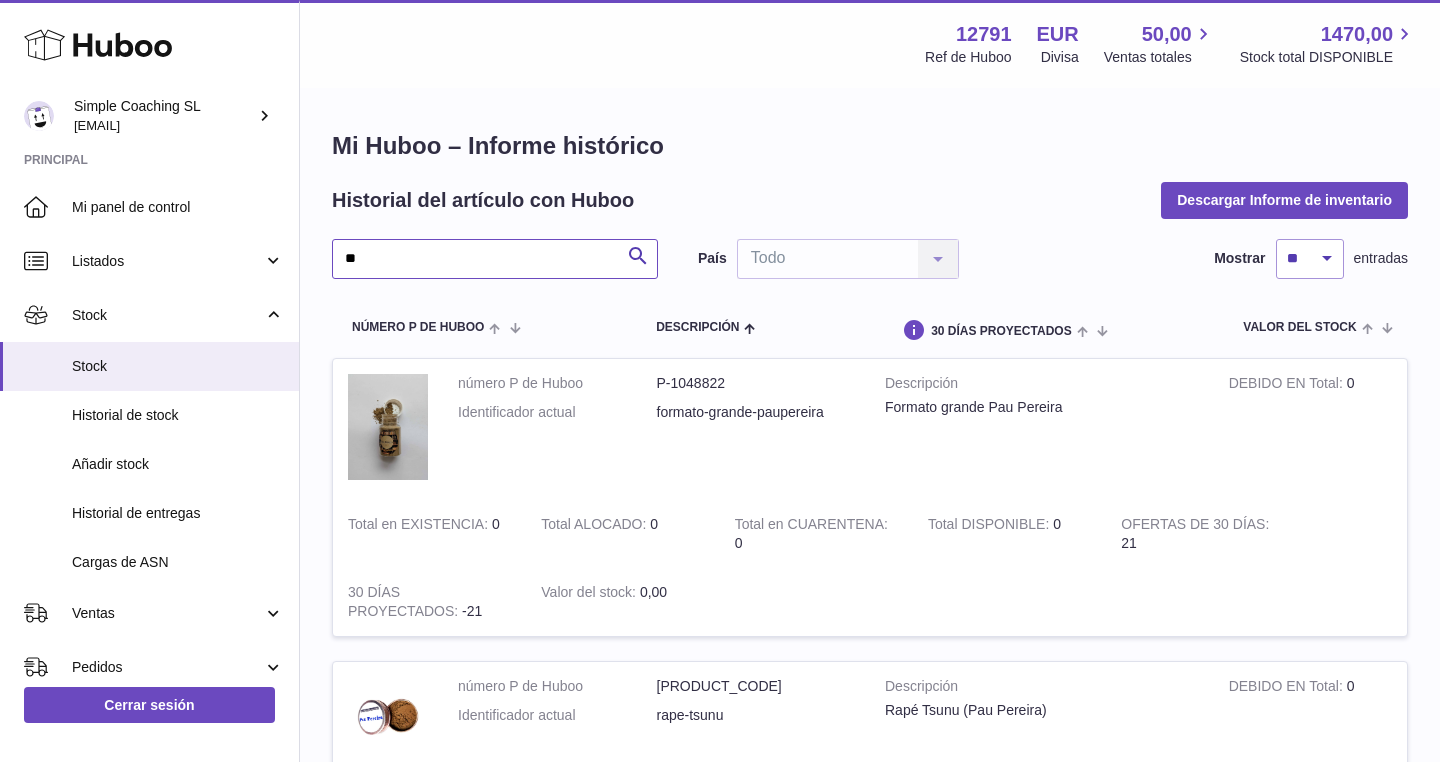 type on "*" 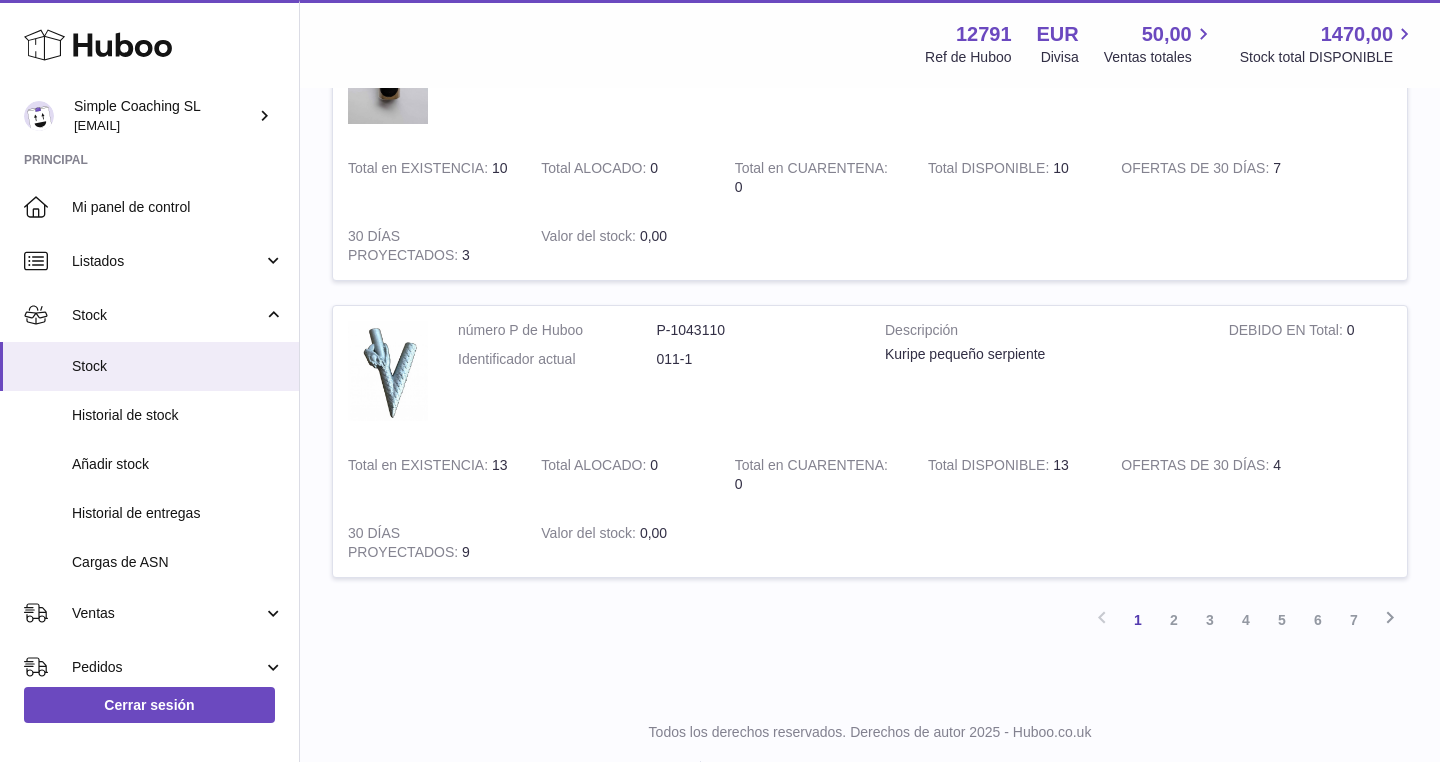 scroll, scrollTop: 2750, scrollLeft: 0, axis: vertical 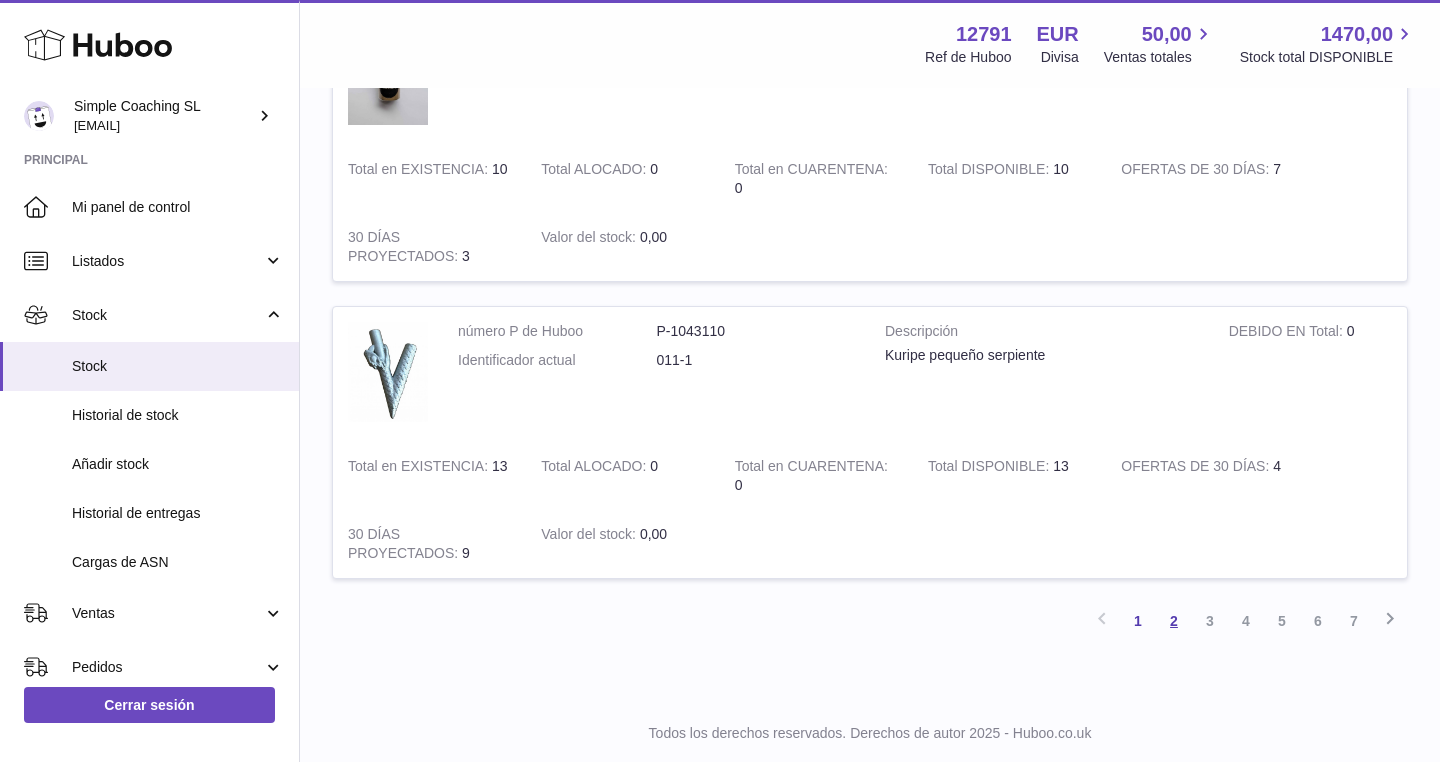 click on "2" at bounding box center [1174, 621] 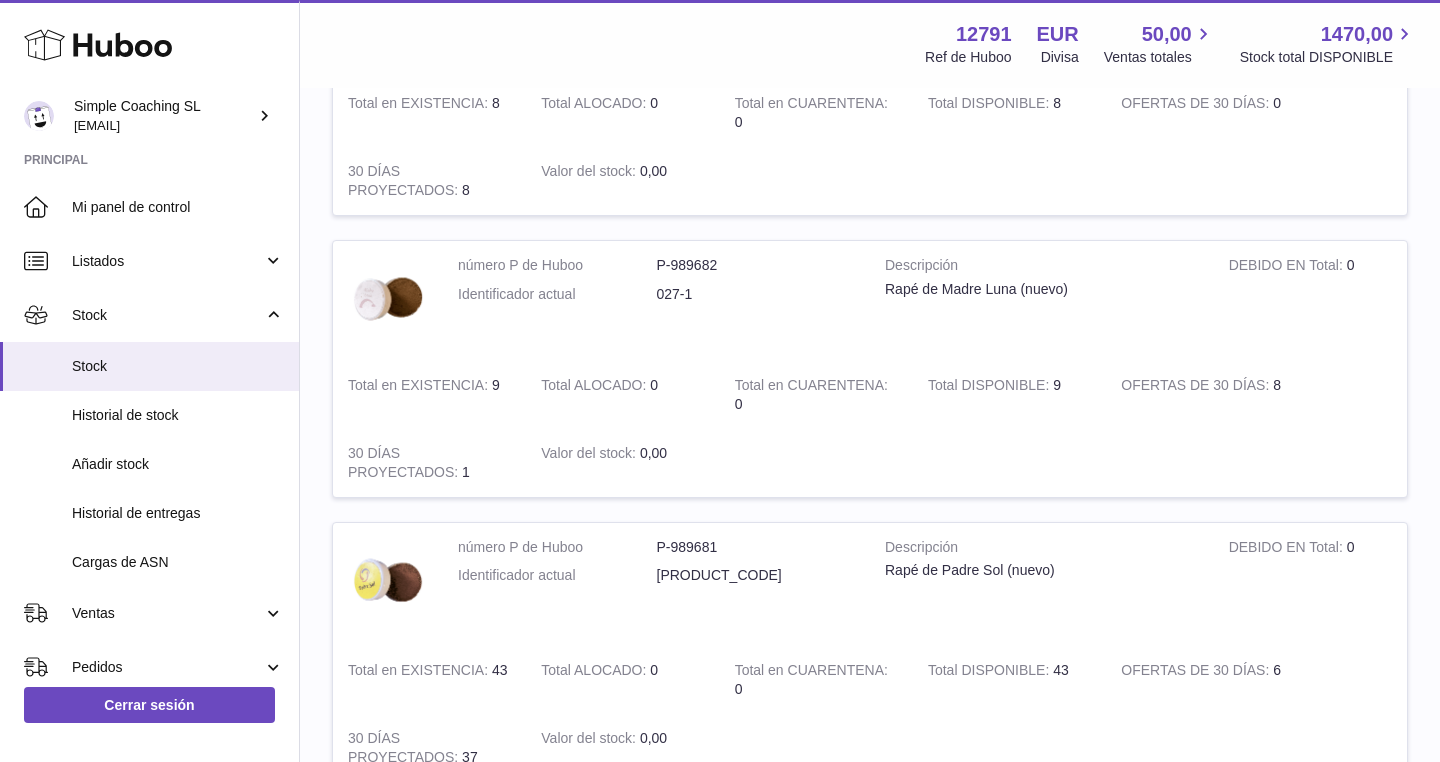 scroll, scrollTop: 2420, scrollLeft: 0, axis: vertical 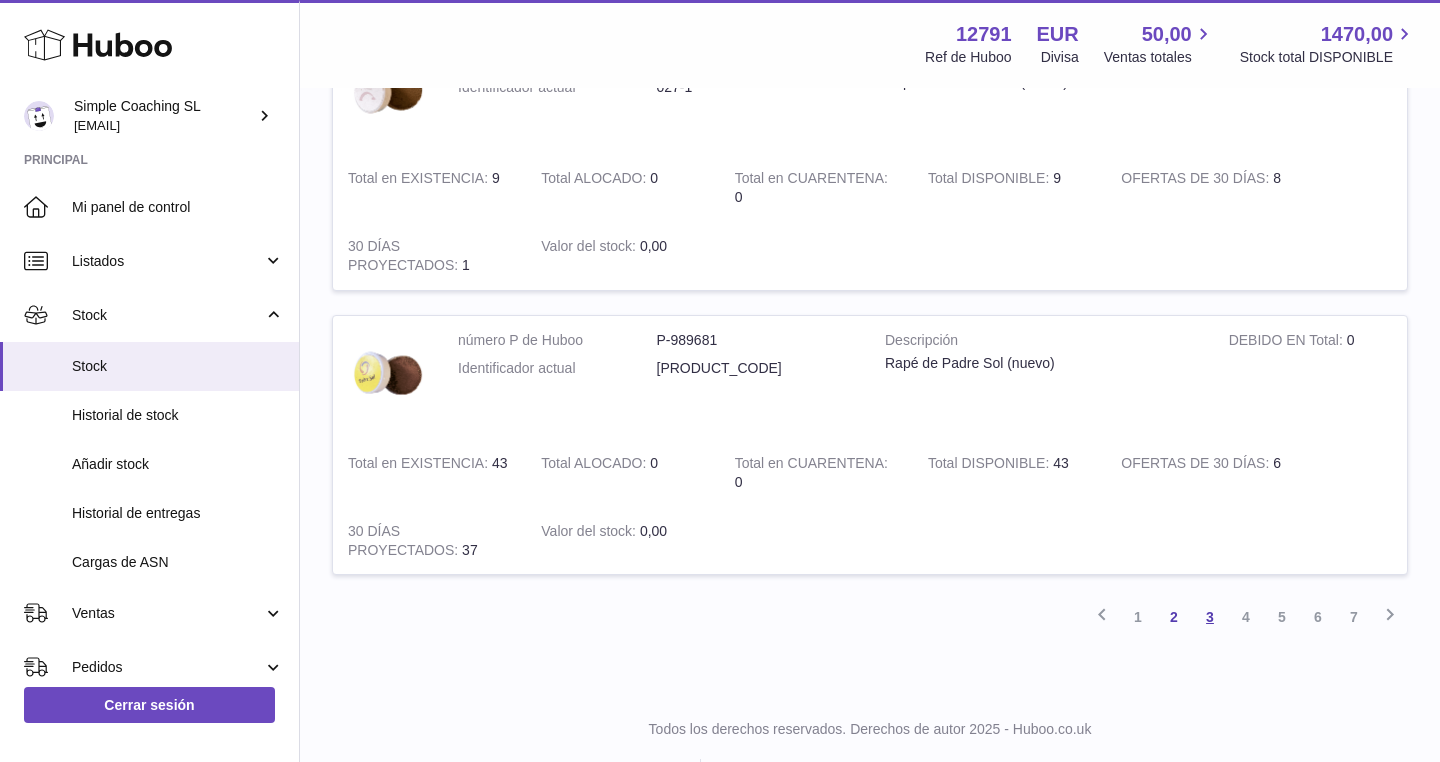 click on "3" at bounding box center [1210, 617] 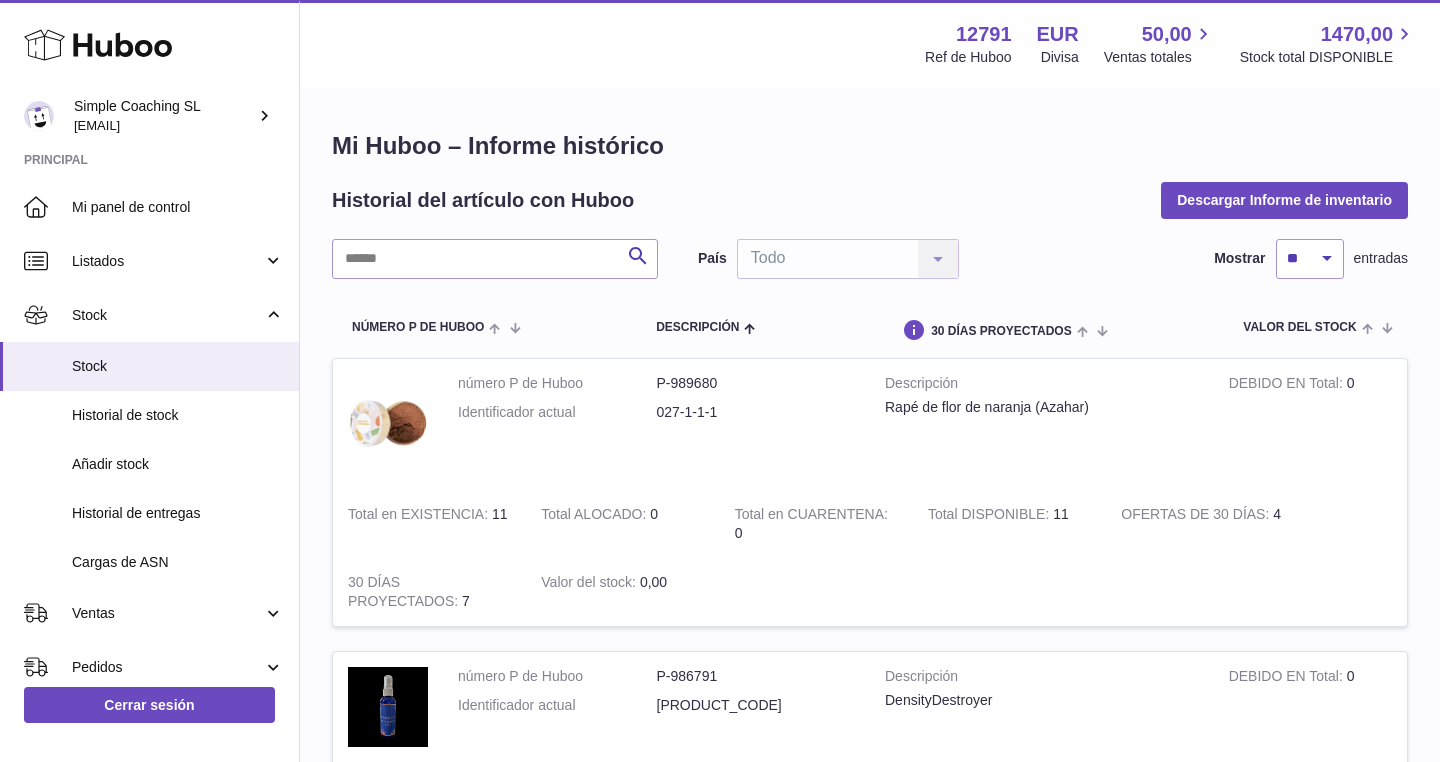 scroll, scrollTop: 0, scrollLeft: 0, axis: both 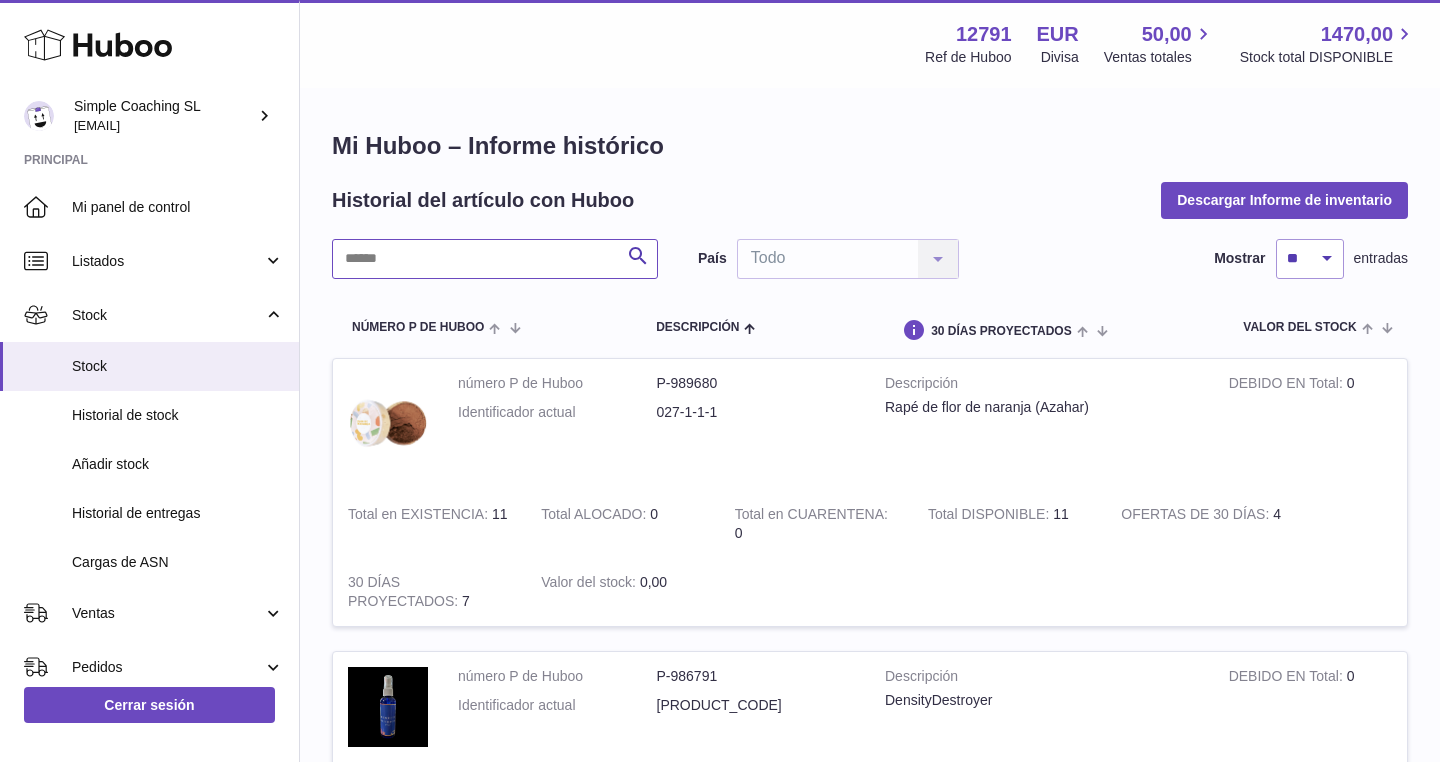 click at bounding box center (495, 259) 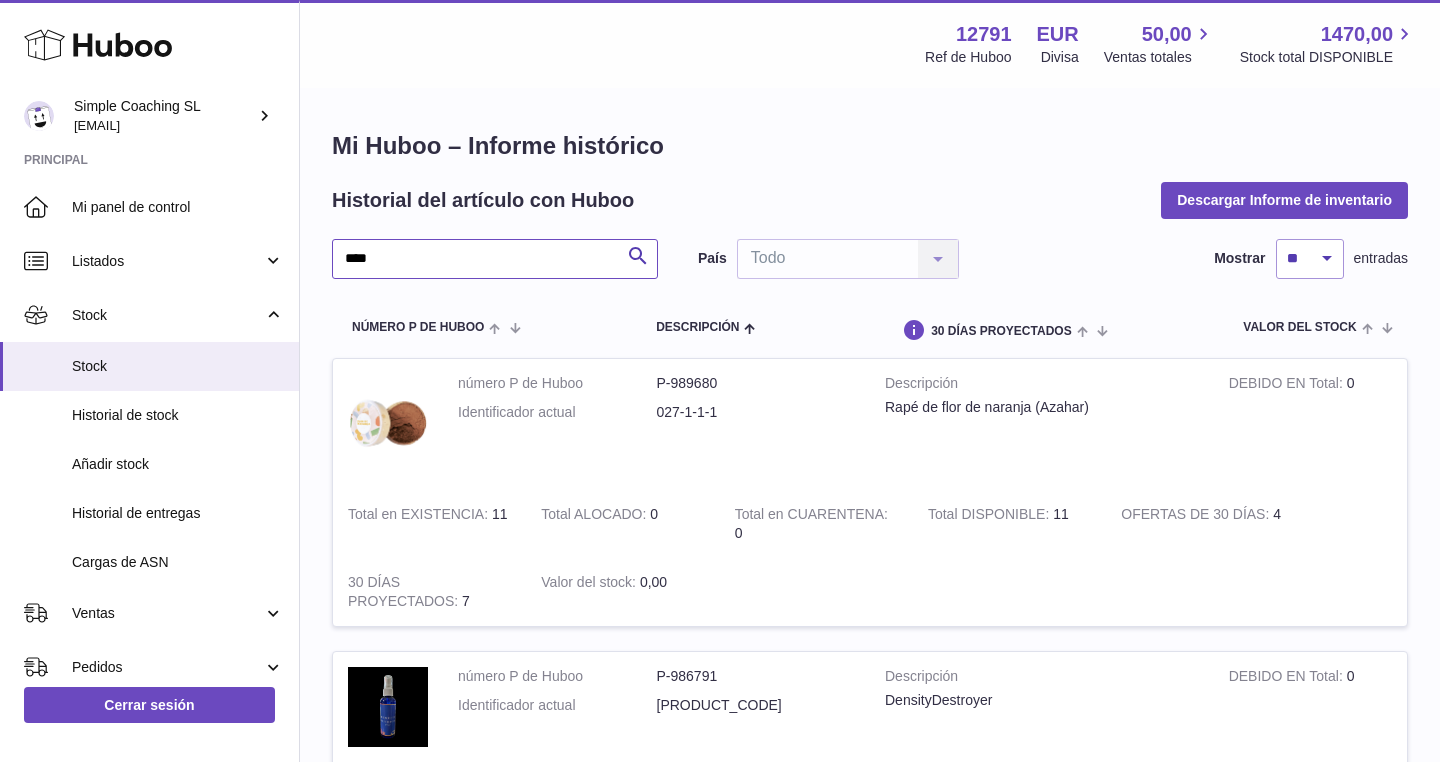 type on "****" 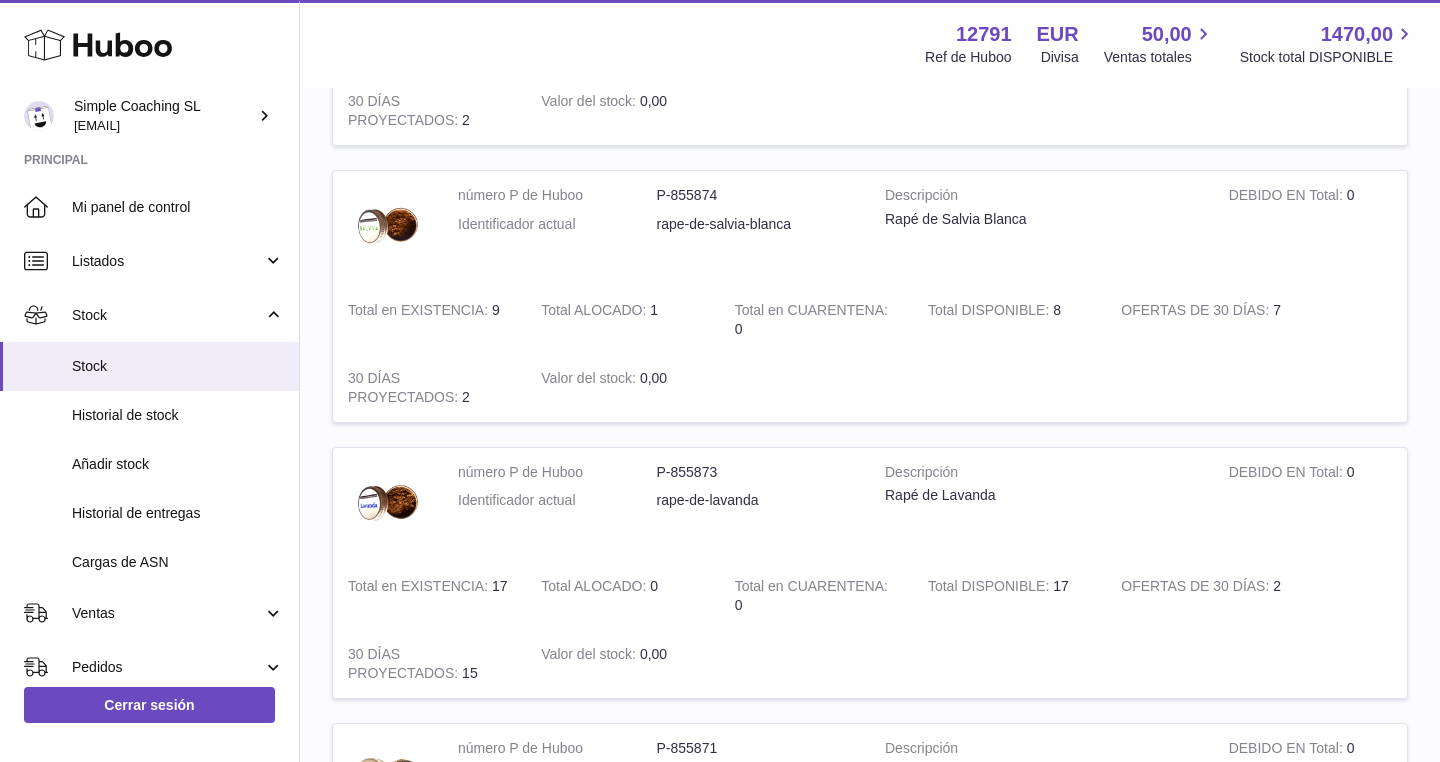 scroll, scrollTop: 2125, scrollLeft: 0, axis: vertical 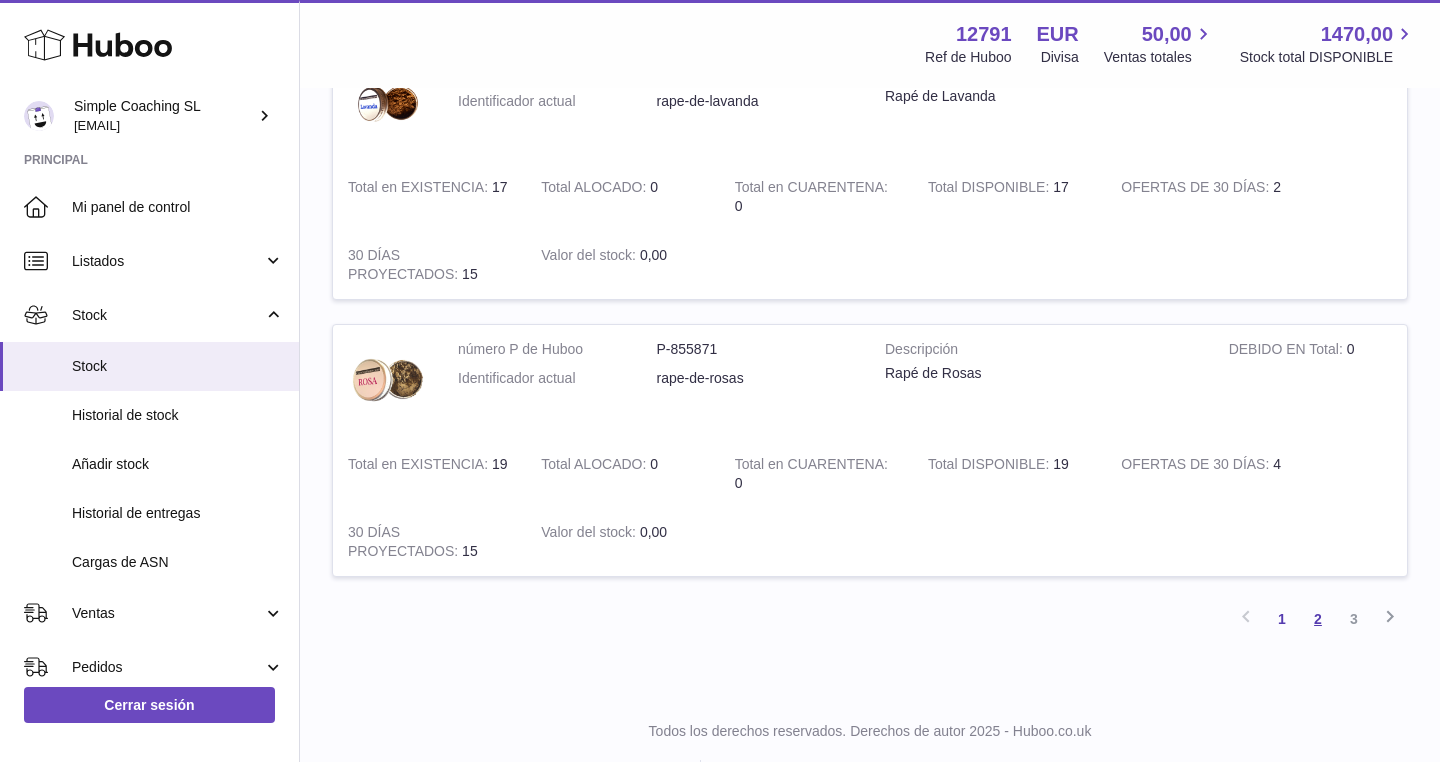 click on "2" at bounding box center [1318, 619] 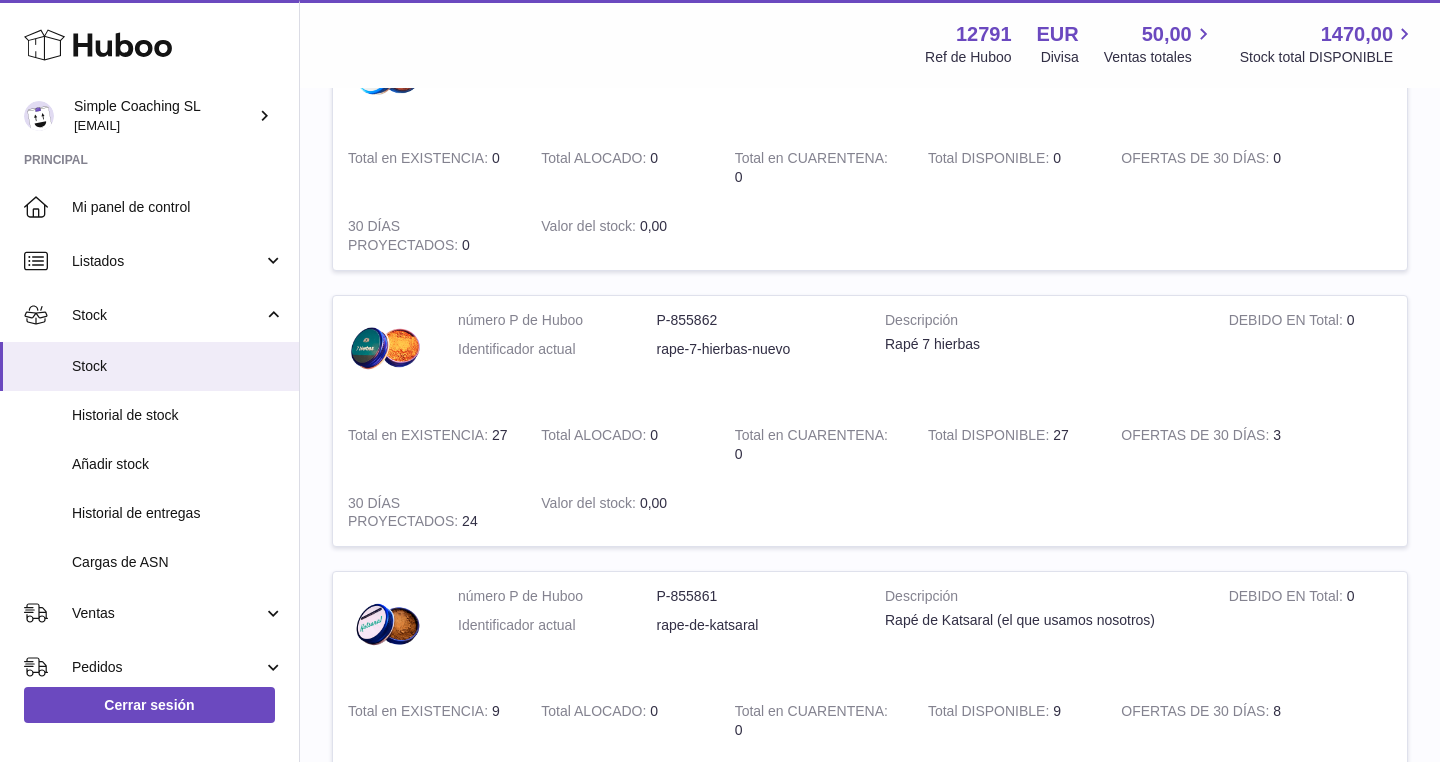scroll, scrollTop: 2180, scrollLeft: 0, axis: vertical 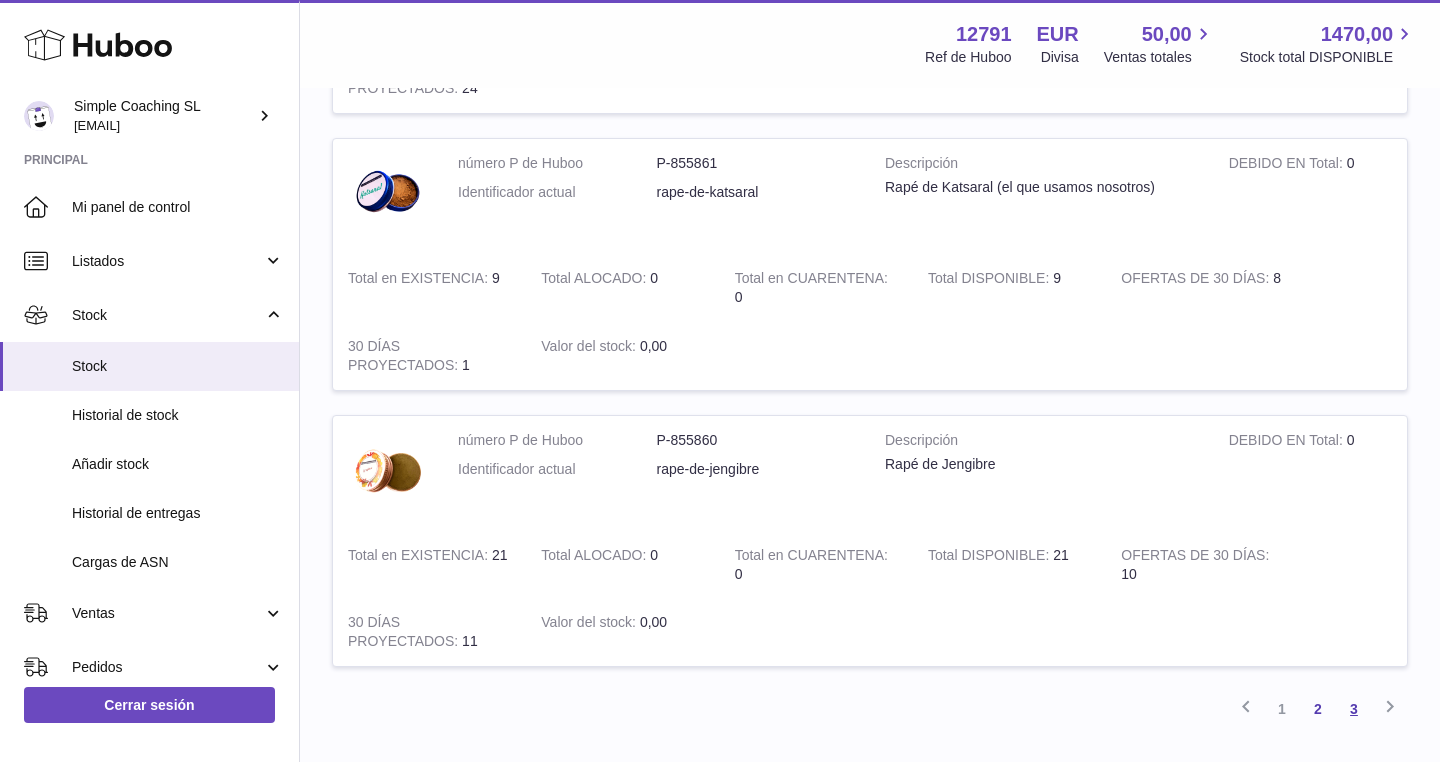 click on "3" at bounding box center [1354, 709] 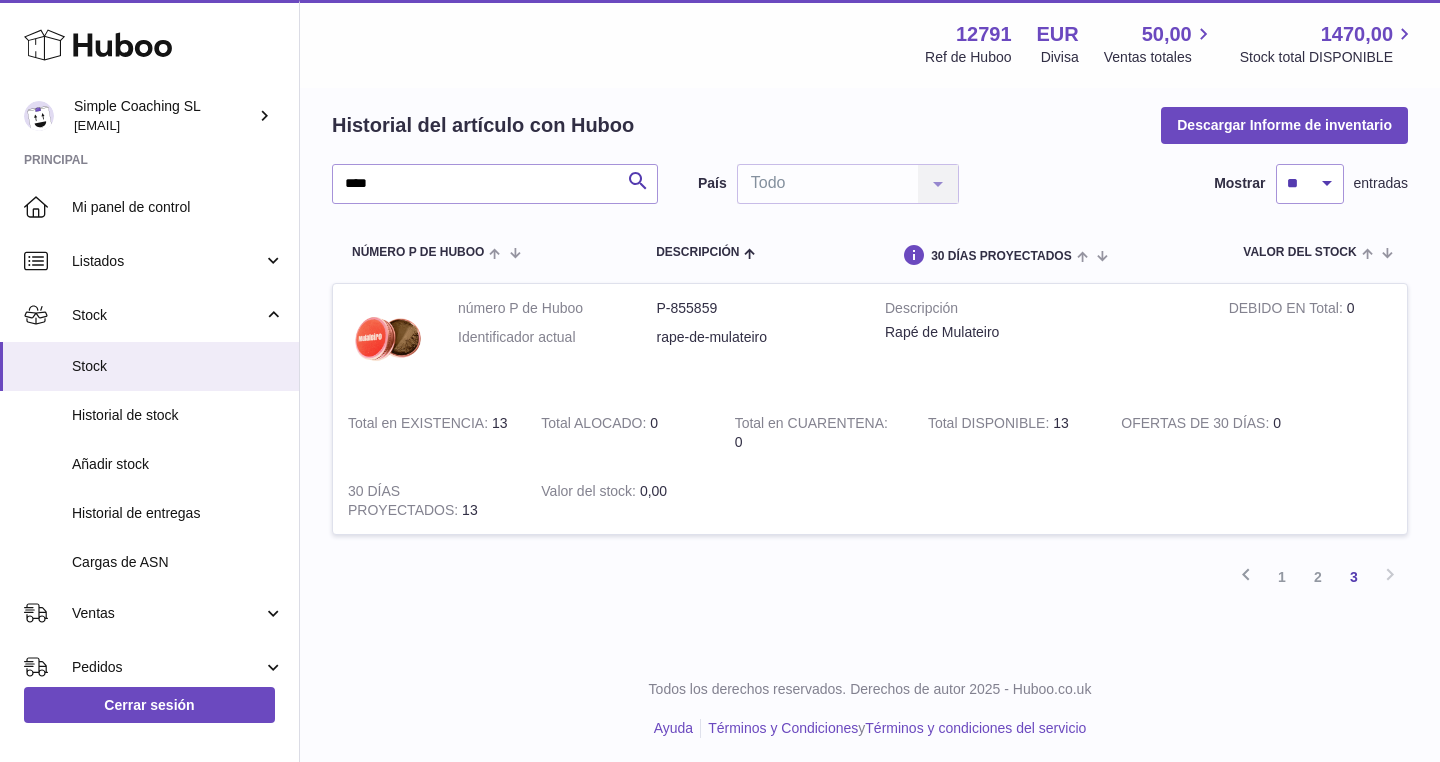 scroll, scrollTop: 74, scrollLeft: 0, axis: vertical 